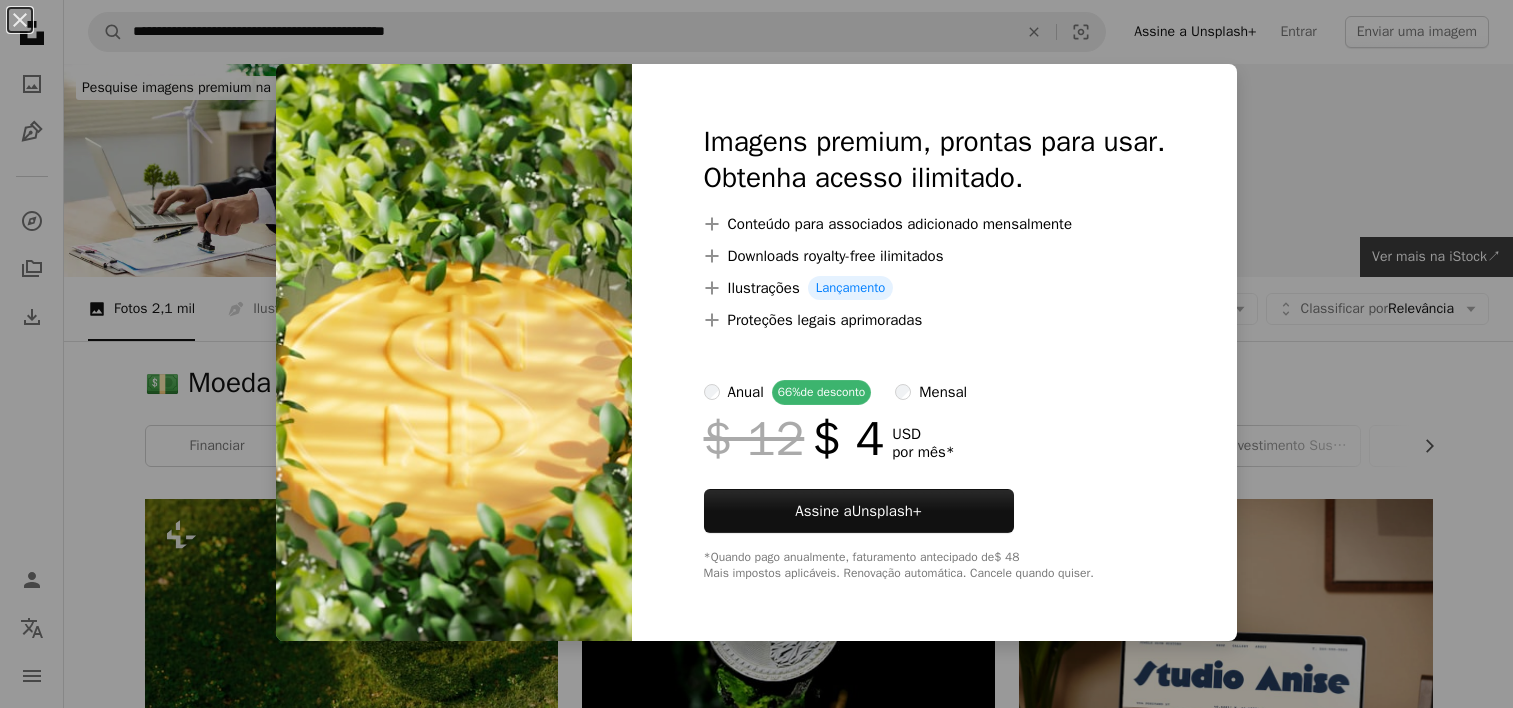 scroll, scrollTop: 6192, scrollLeft: 0, axis: vertical 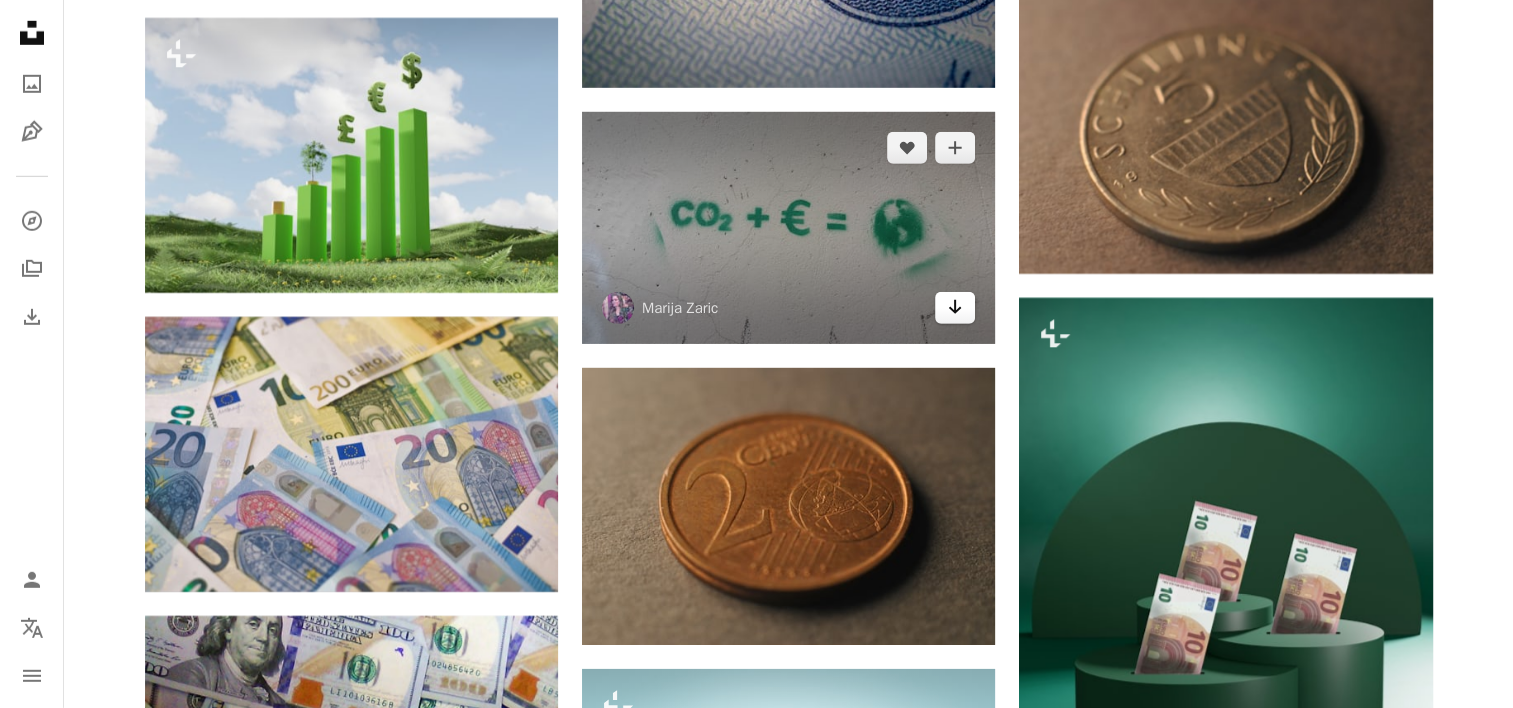 click on "Arrow pointing down" at bounding box center [955, 308] 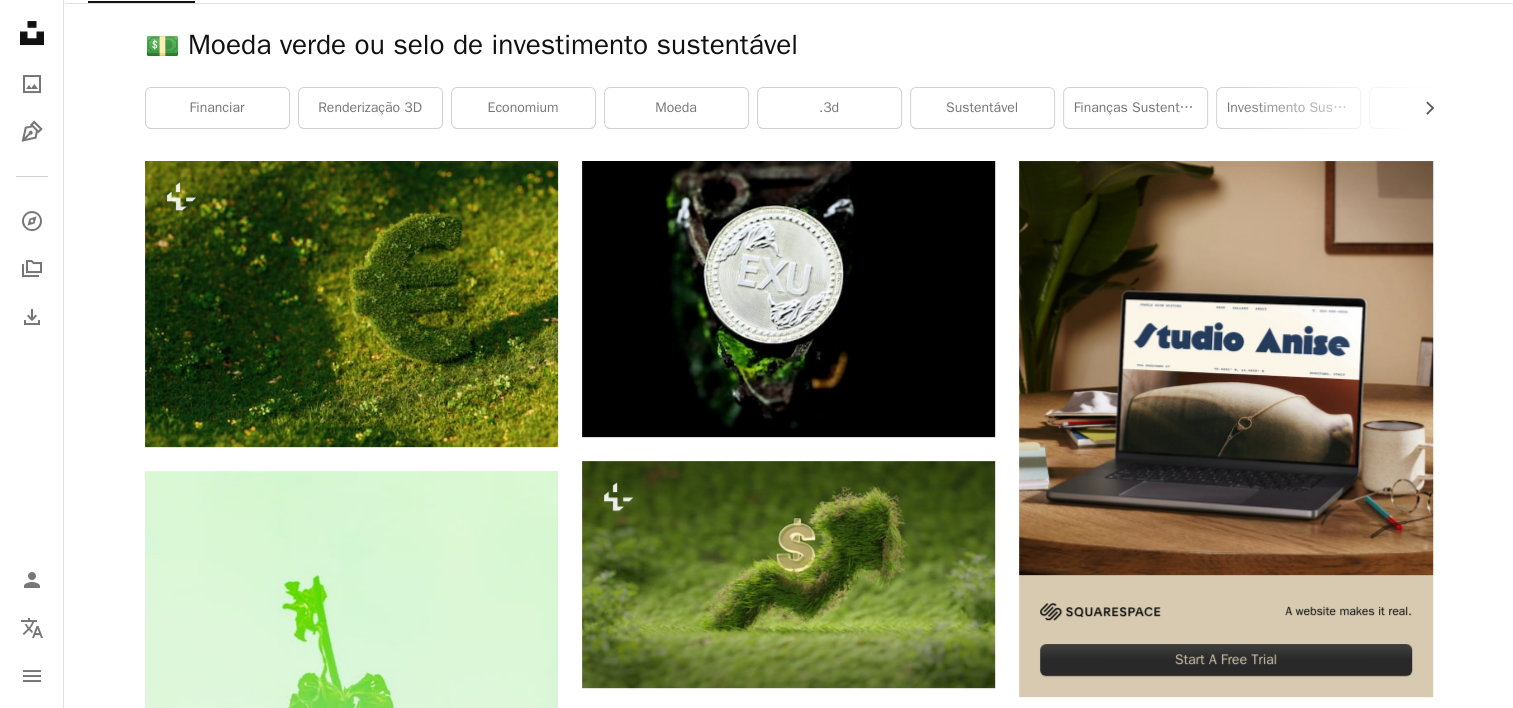 scroll, scrollTop: 0, scrollLeft: 0, axis: both 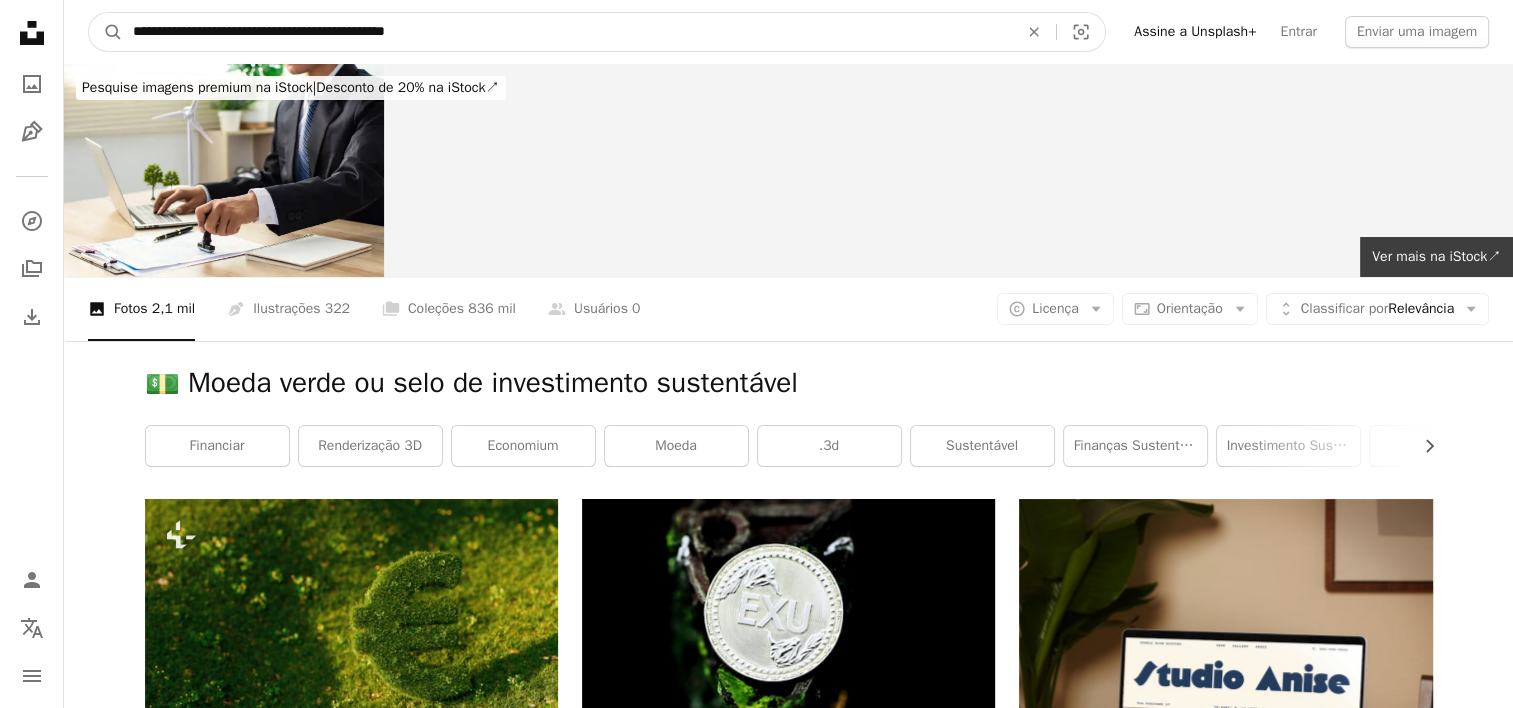 click on "**********" at bounding box center (567, 32) 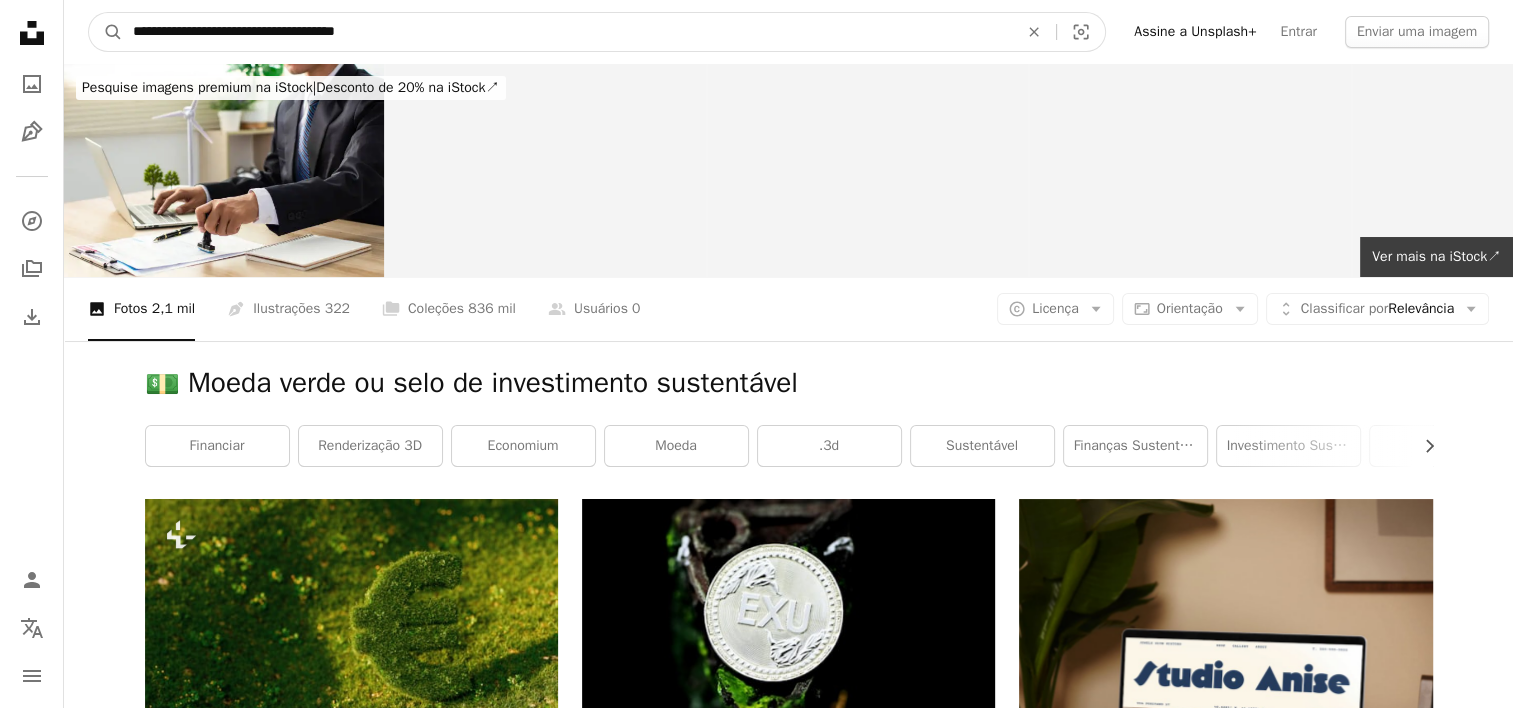 type on "**********" 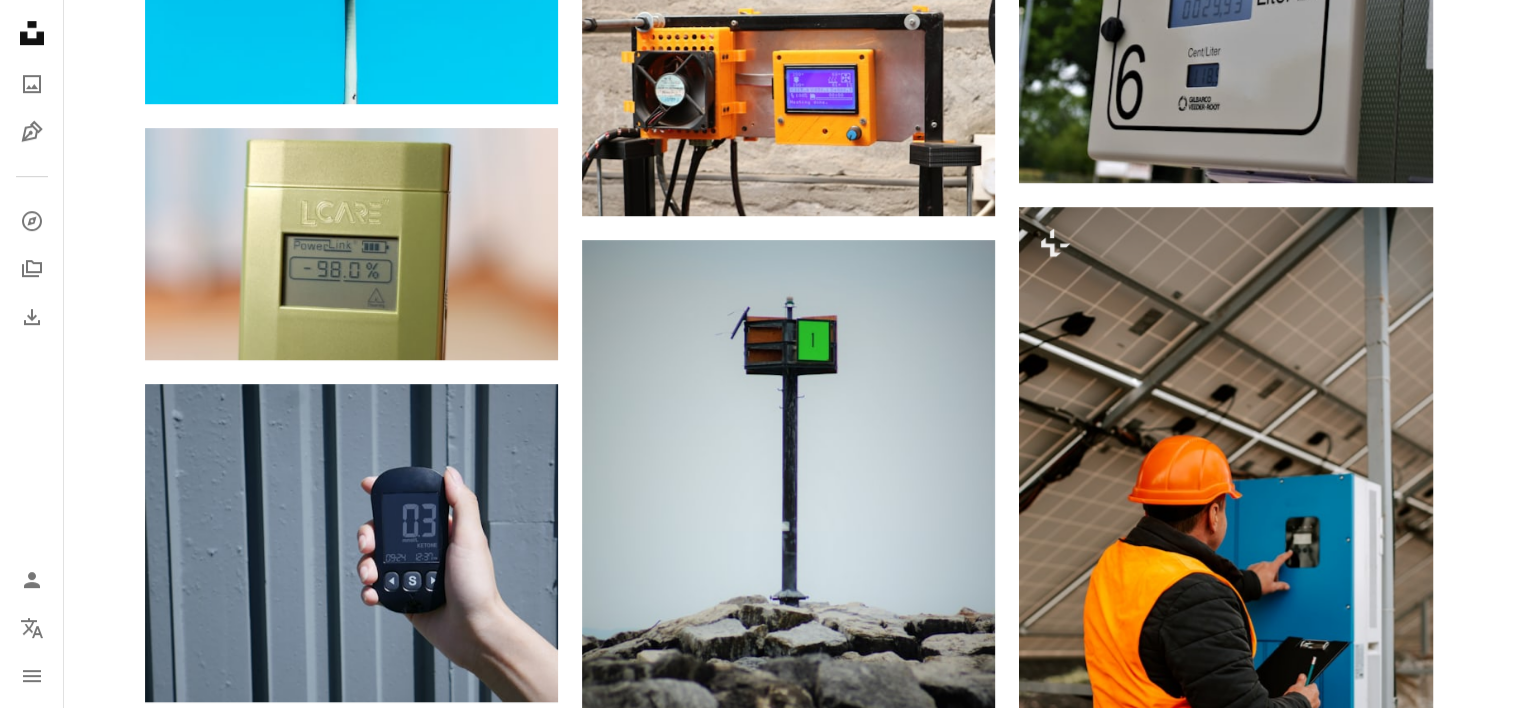 scroll, scrollTop: 1209, scrollLeft: 0, axis: vertical 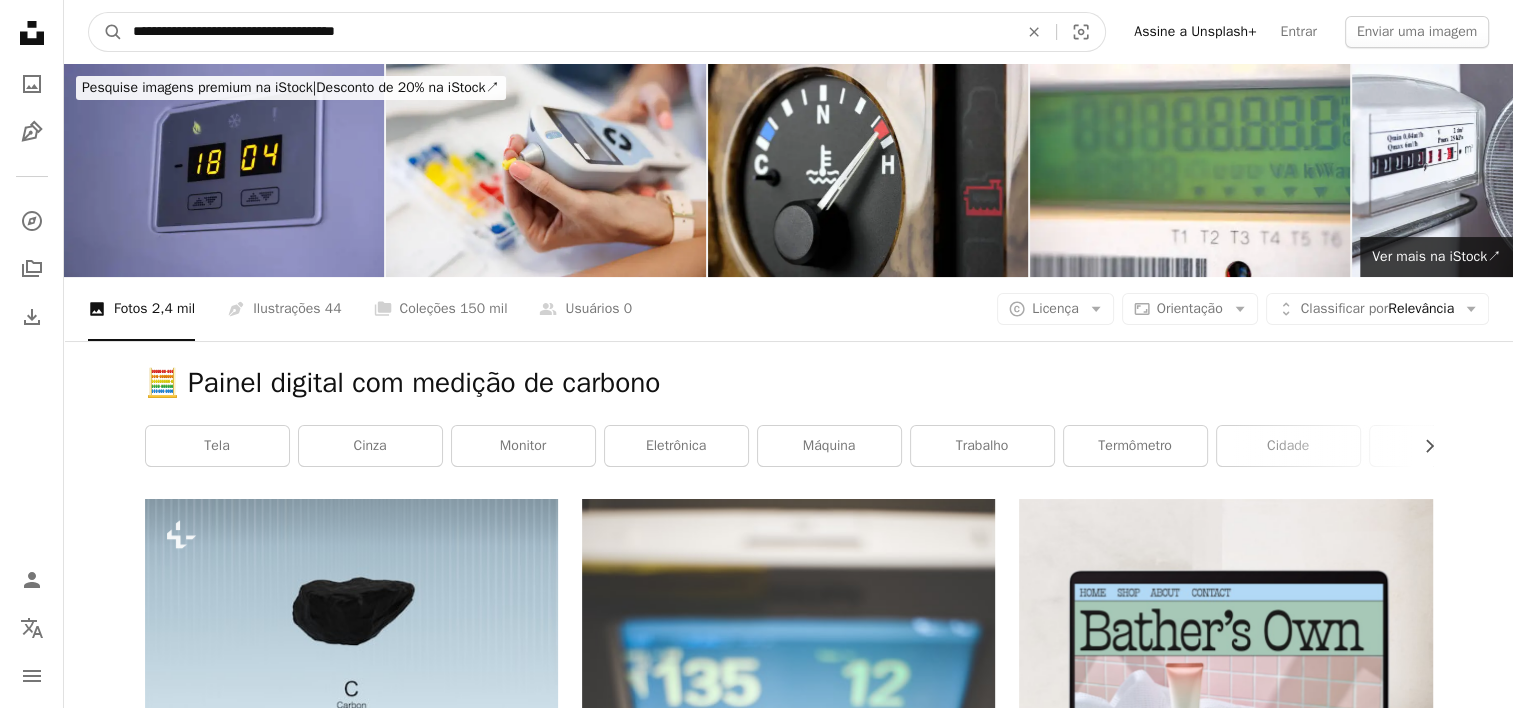 click on "**********" at bounding box center (567, 32) 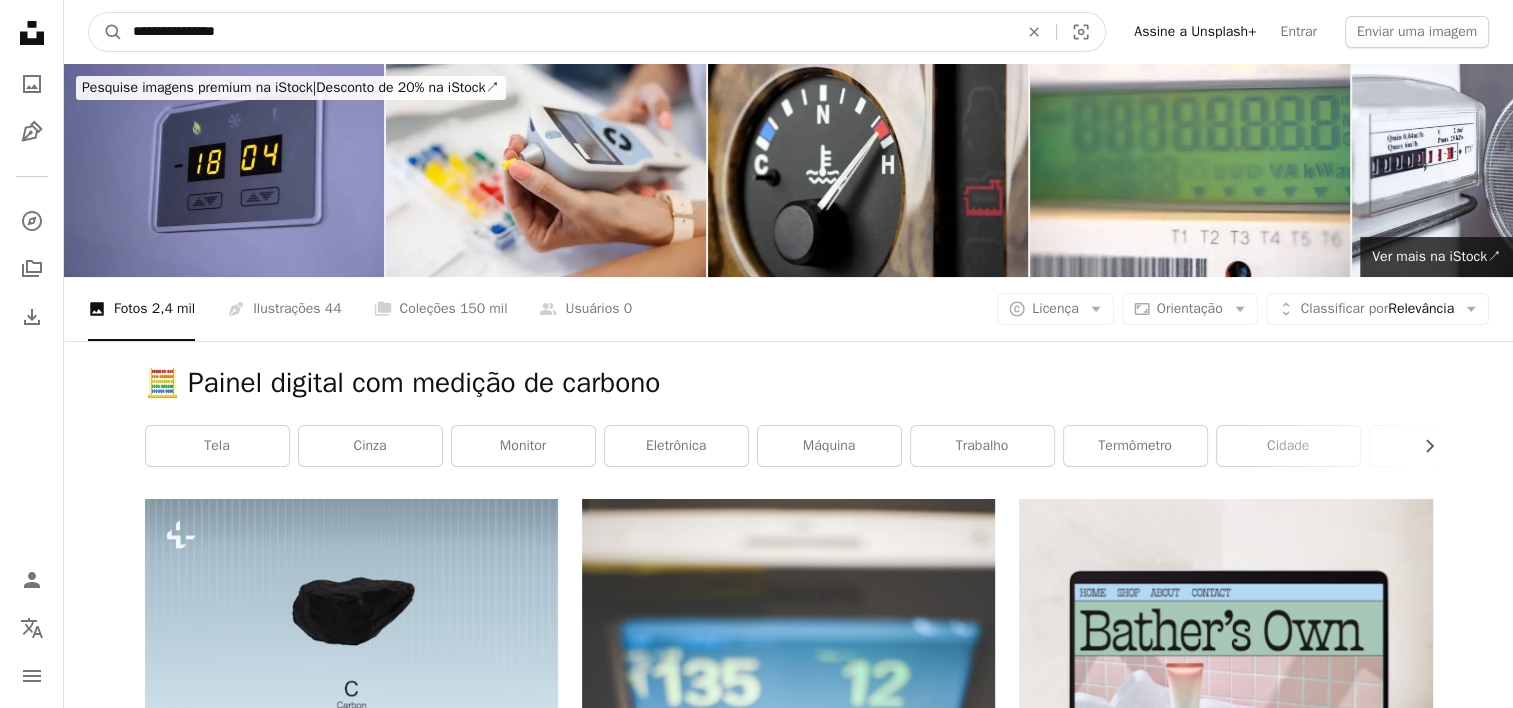 type on "**********" 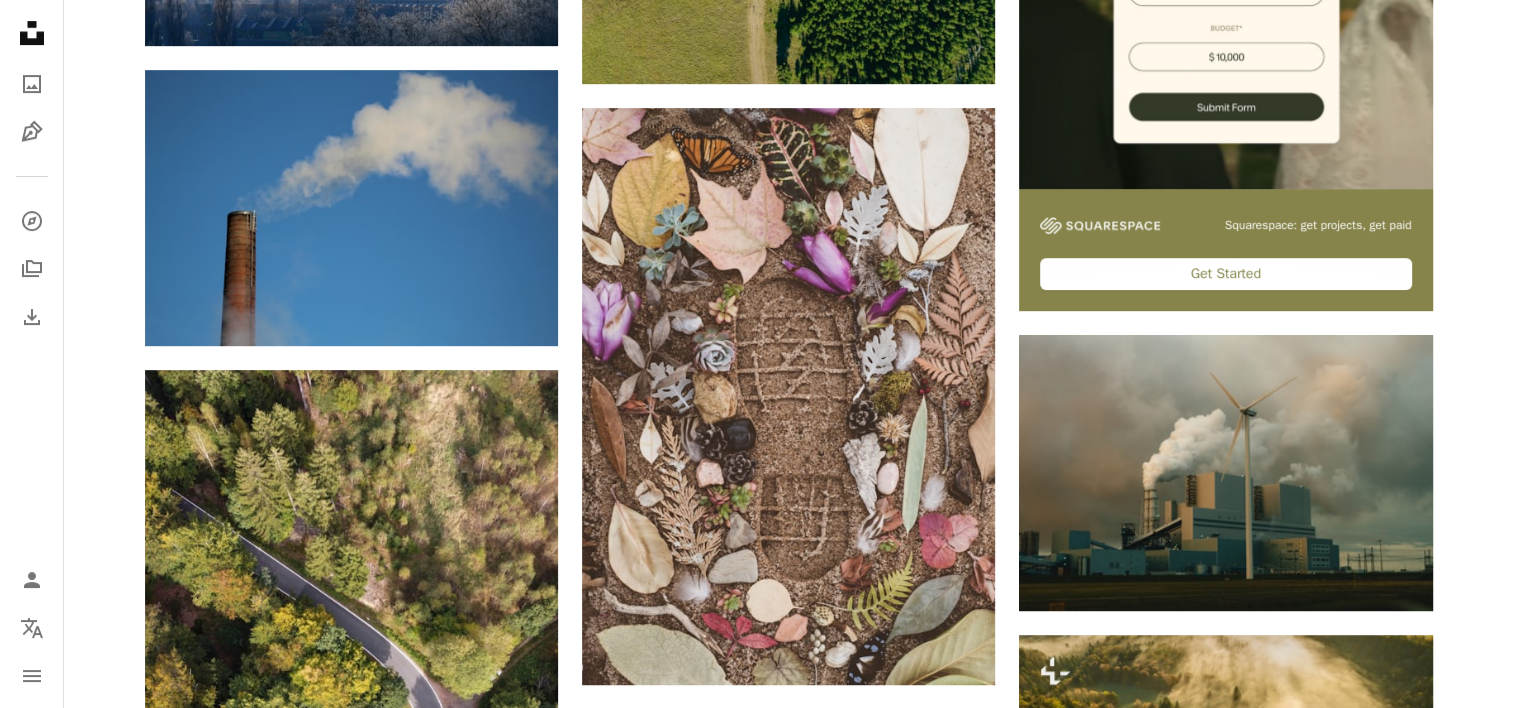 scroll, scrollTop: 735, scrollLeft: 0, axis: vertical 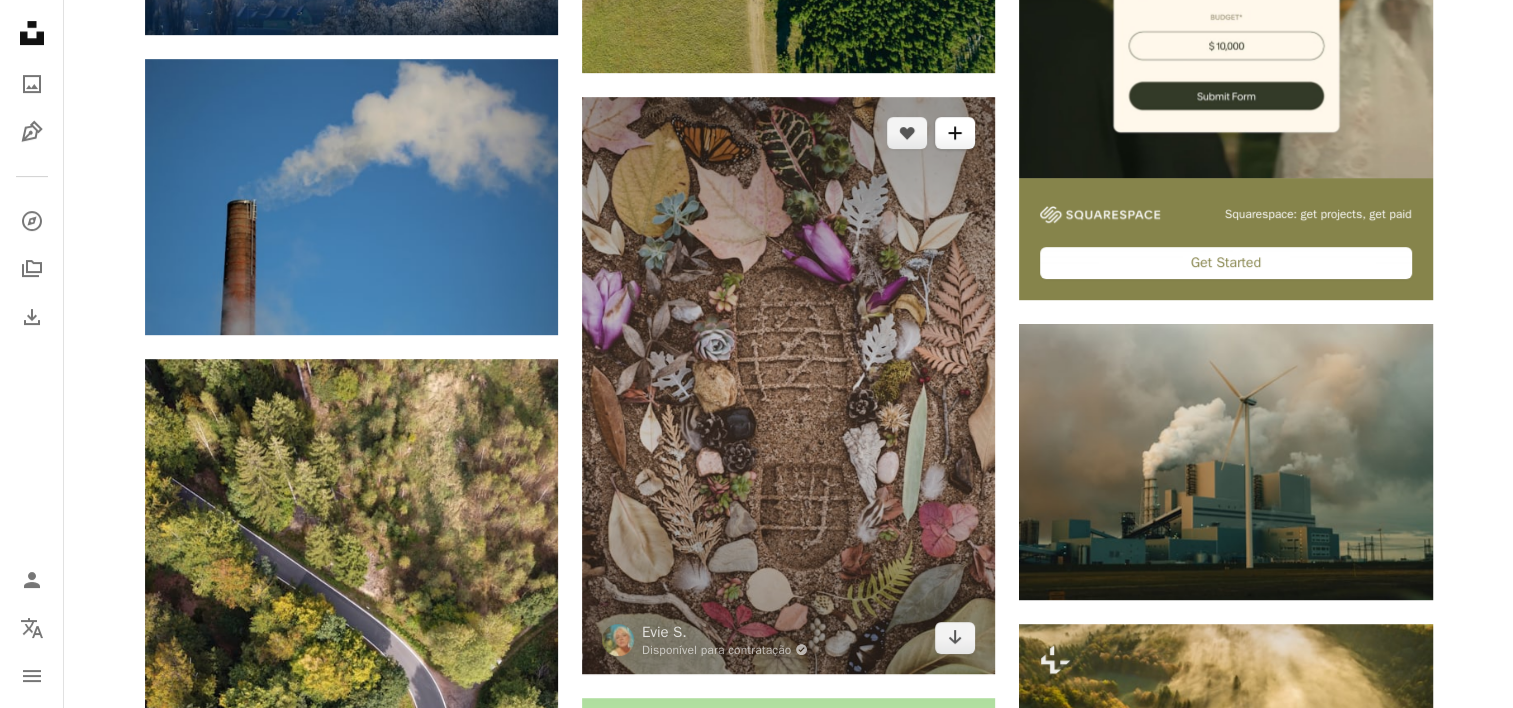 click on "A plus sign" at bounding box center (955, 133) 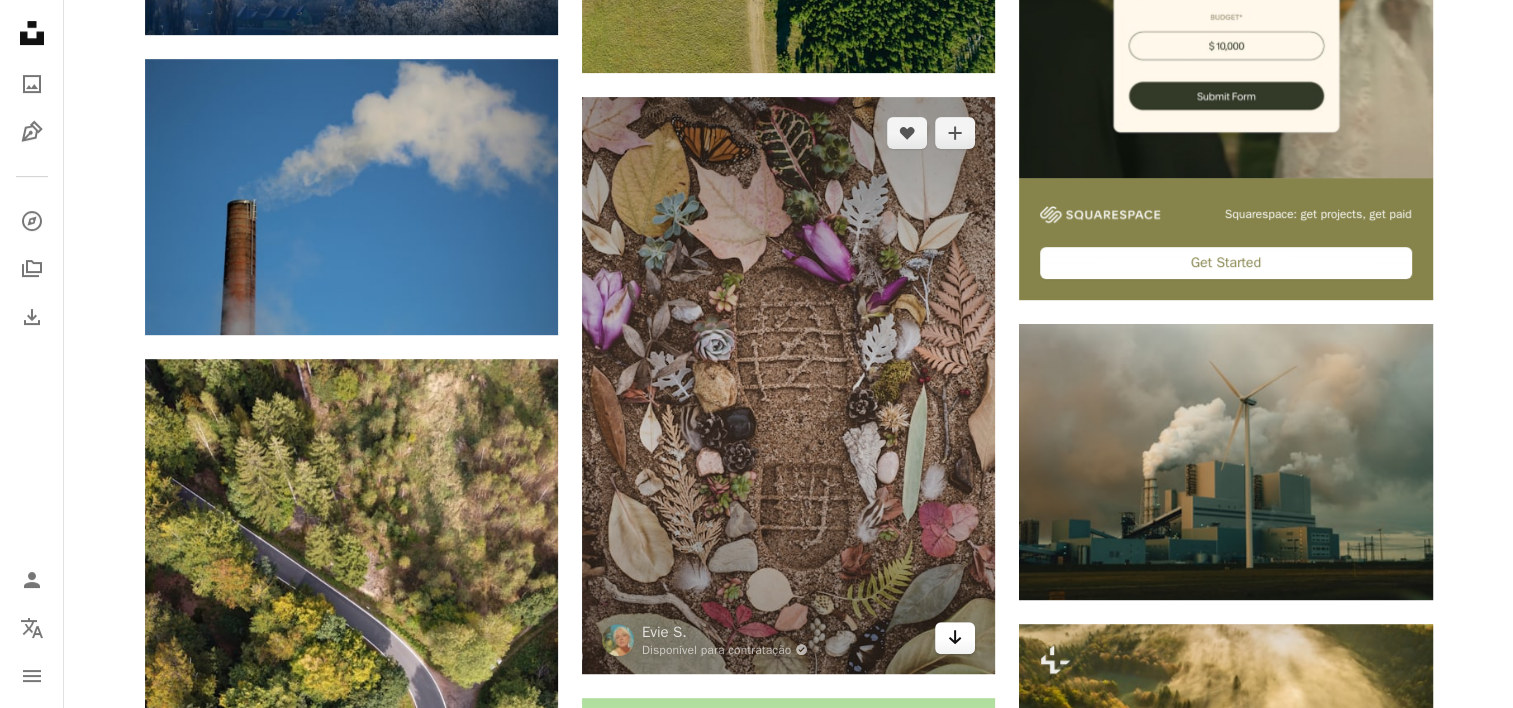 click on "Arrow pointing down" 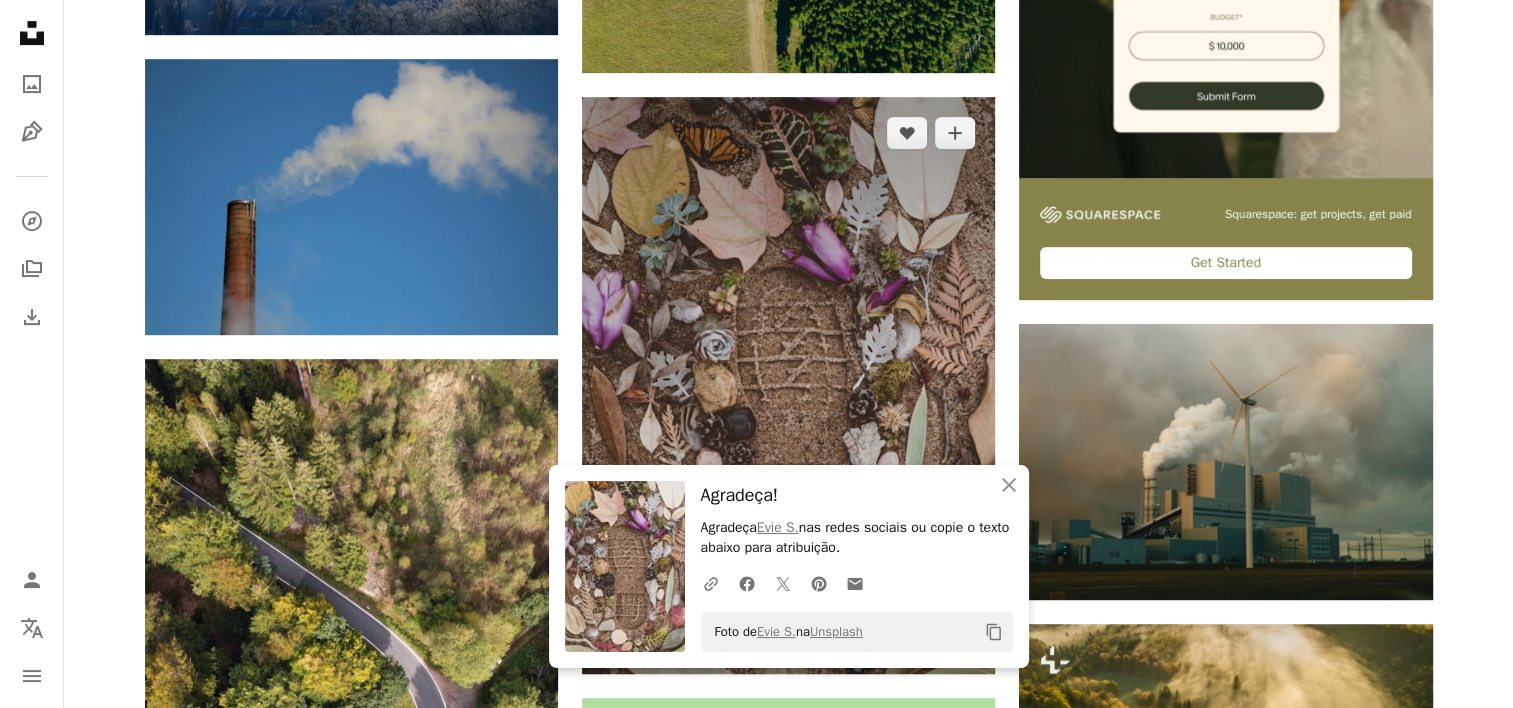 scroll, scrollTop: 1354, scrollLeft: 0, axis: vertical 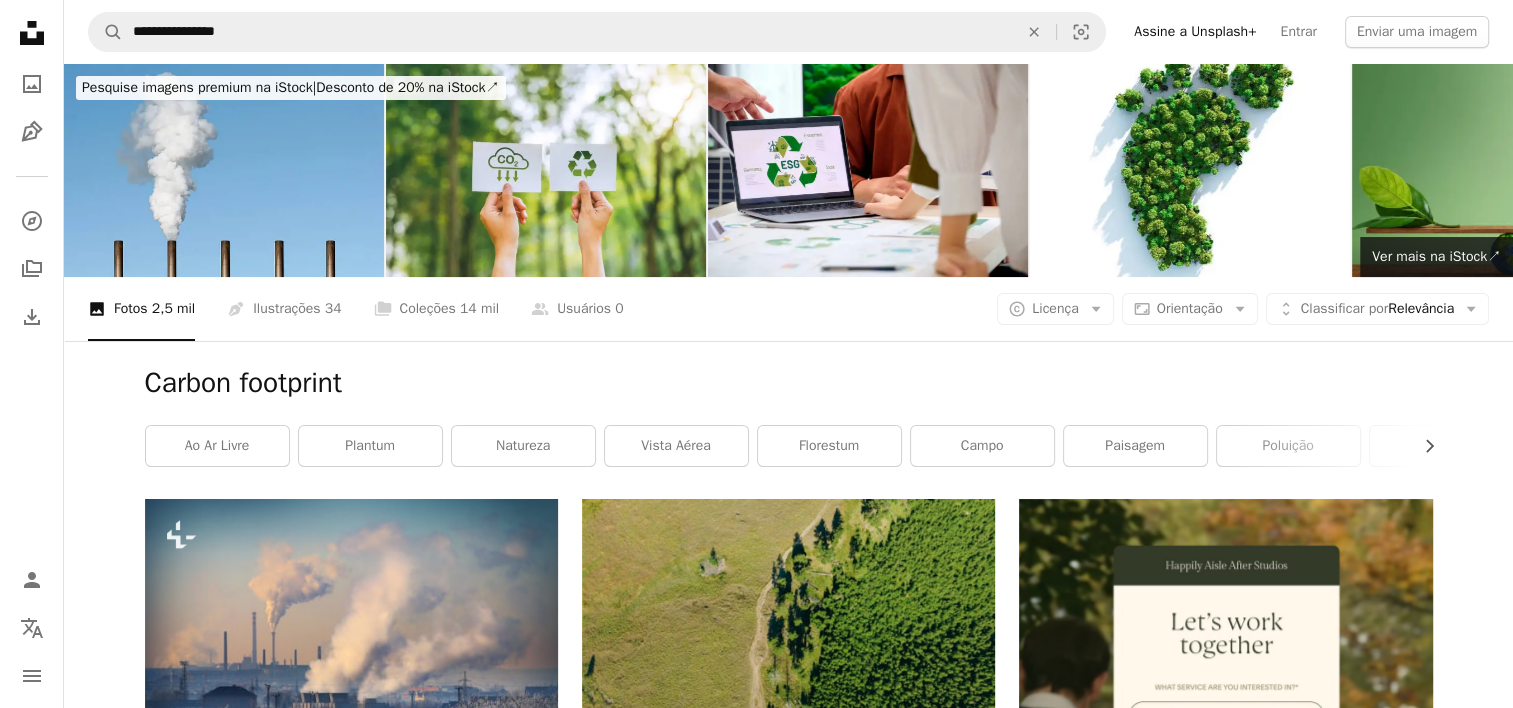 click on "**********" at bounding box center [788, 32] 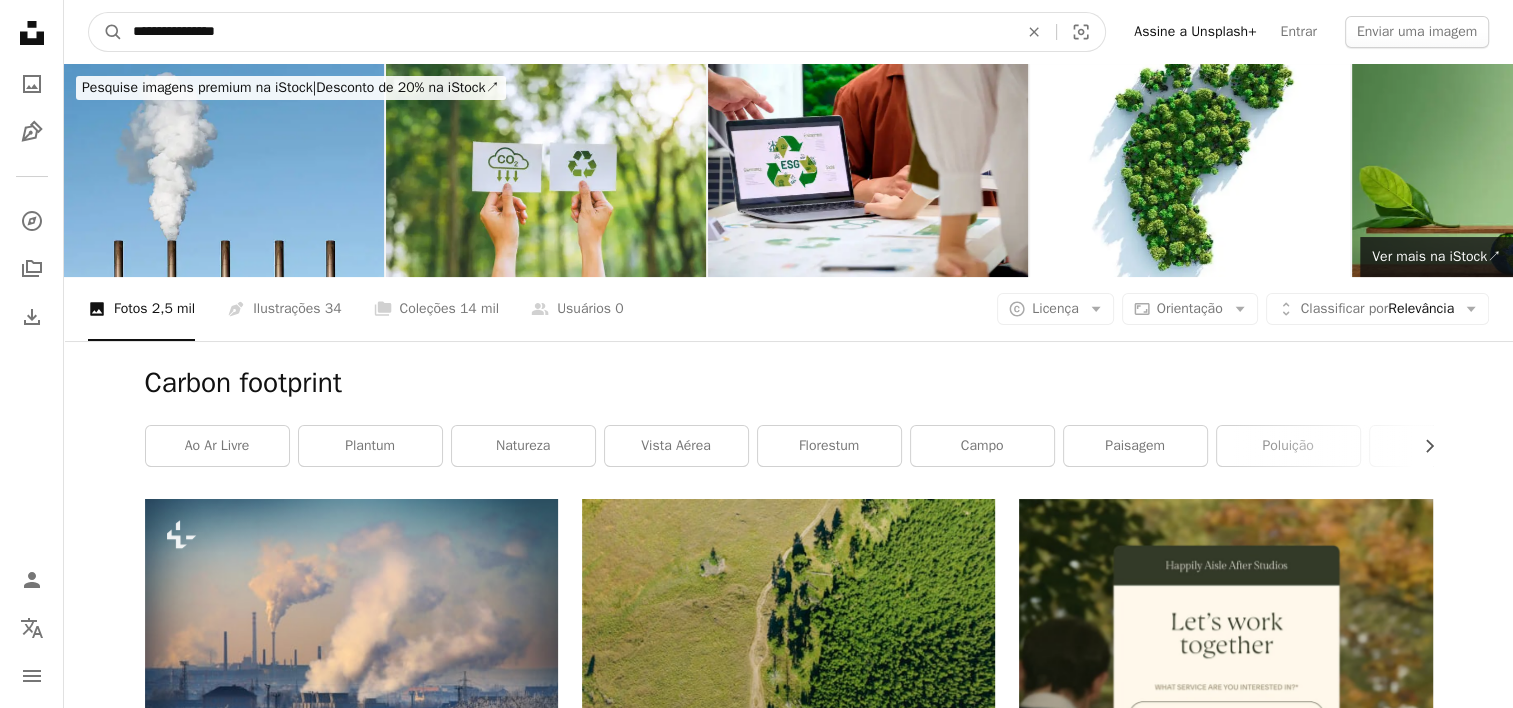 click on "**********" at bounding box center (567, 32) 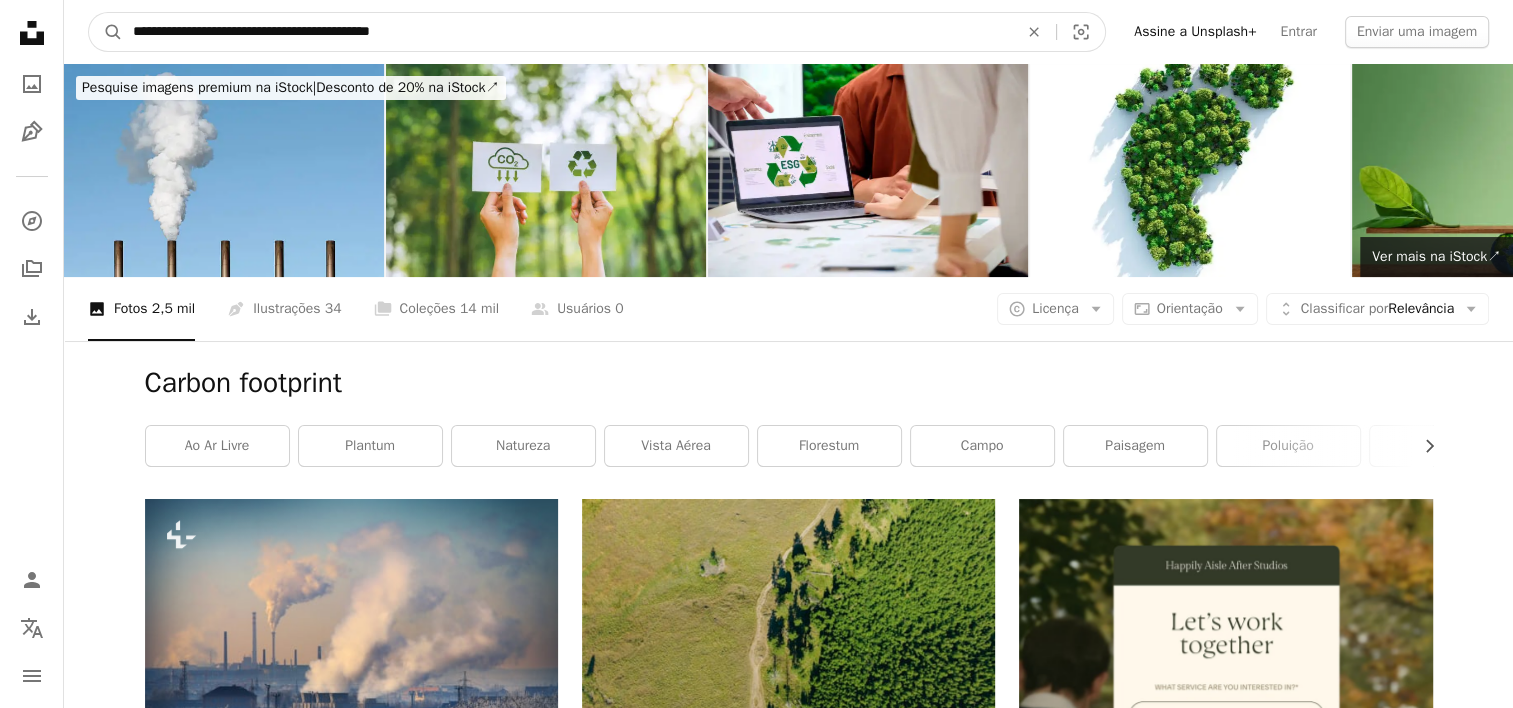 click on "A magnifying glass" at bounding box center [106, 32] 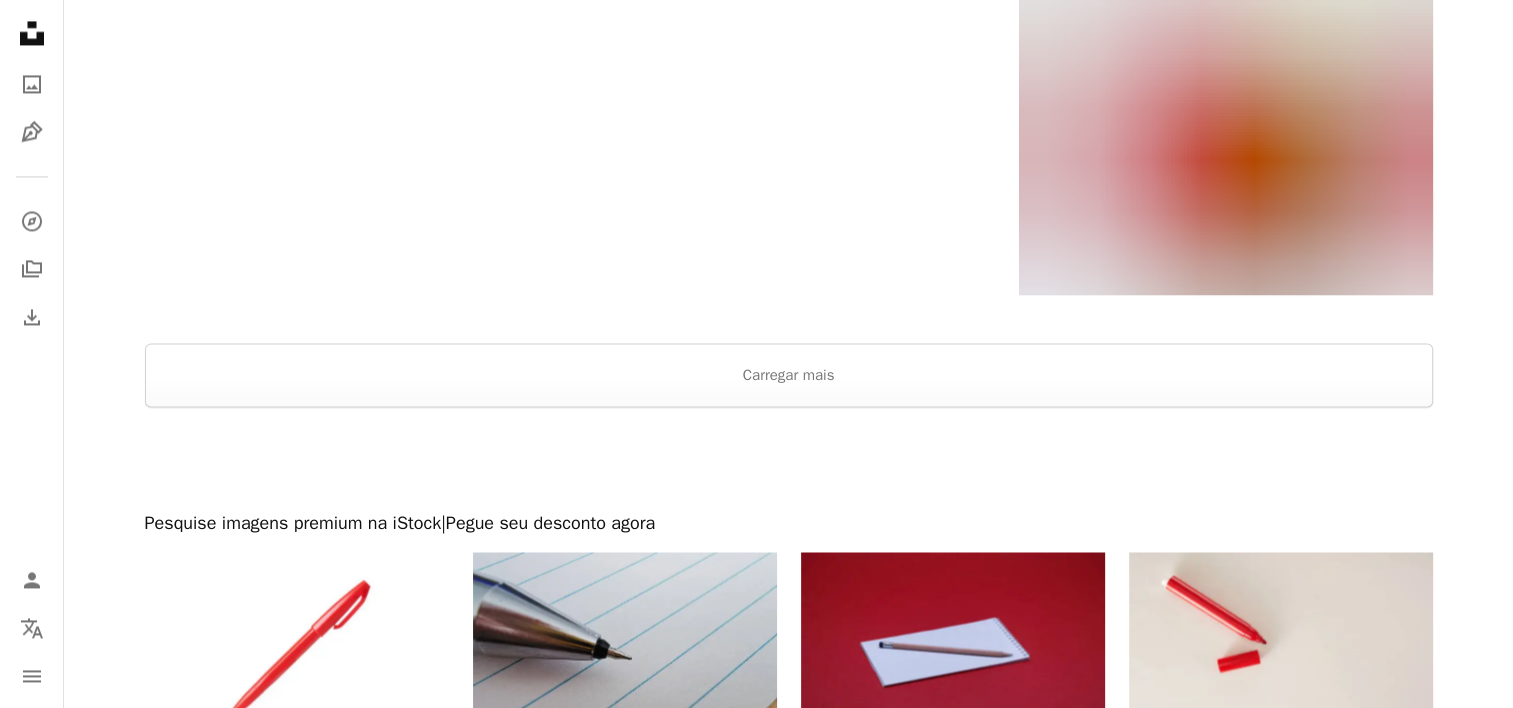 scroll, scrollTop: 3218, scrollLeft: 0, axis: vertical 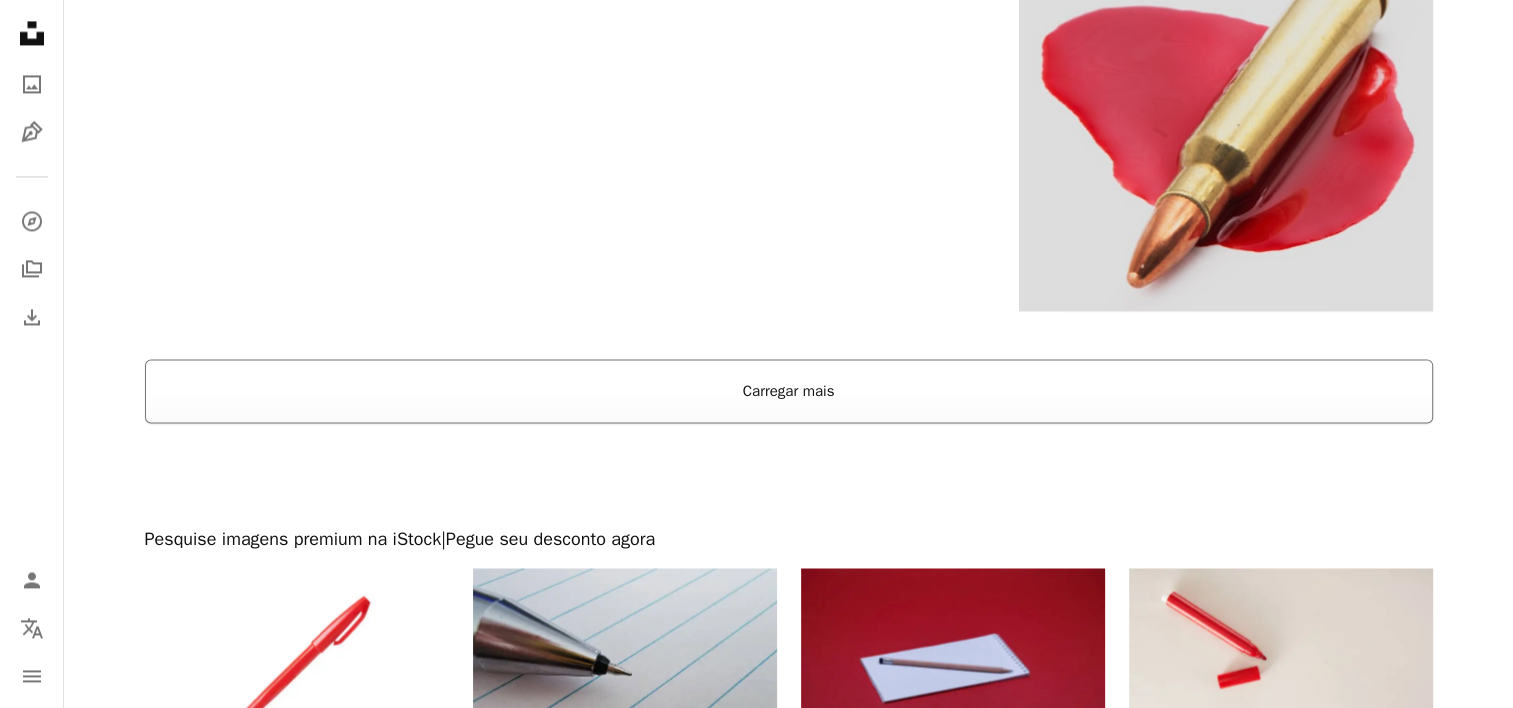 click on "Carregar mais" at bounding box center (789, 391) 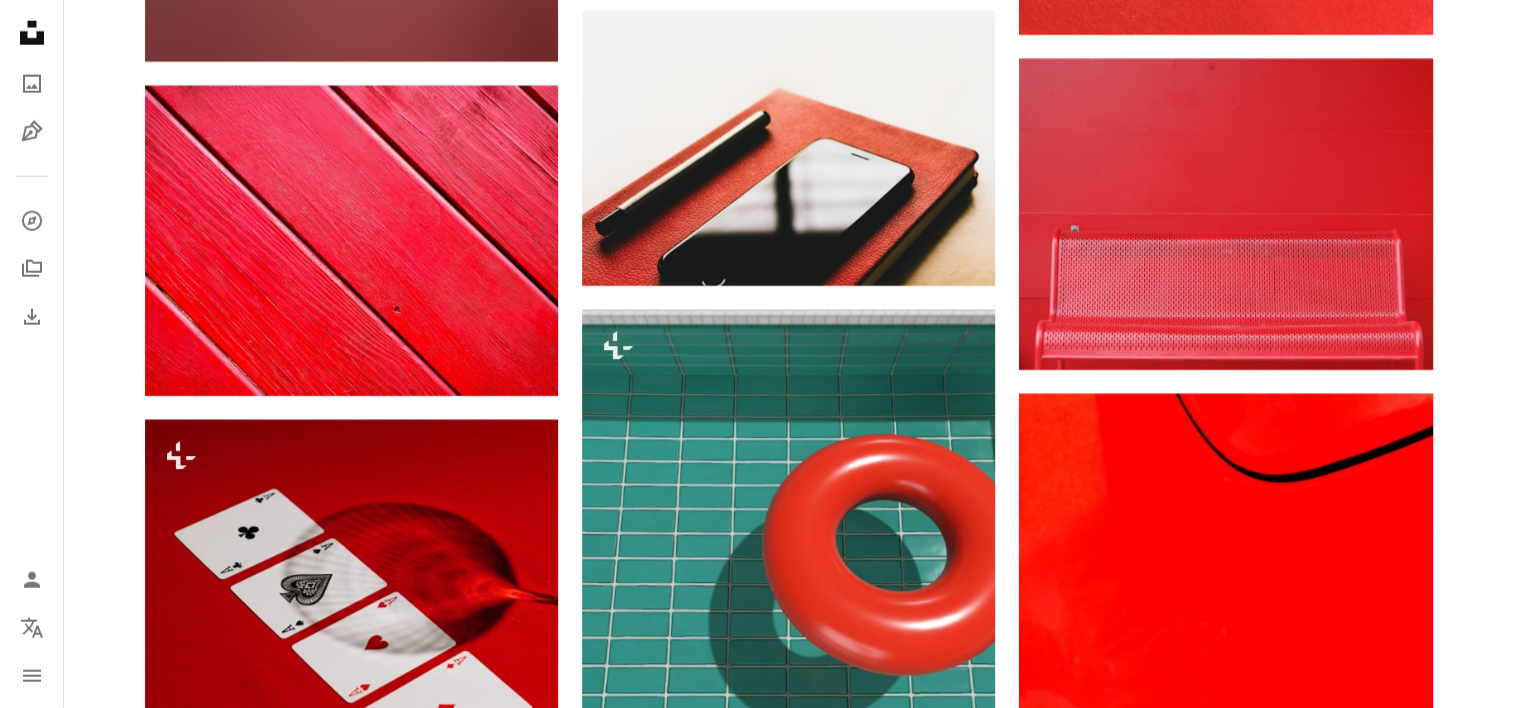 scroll, scrollTop: 13609, scrollLeft: 0, axis: vertical 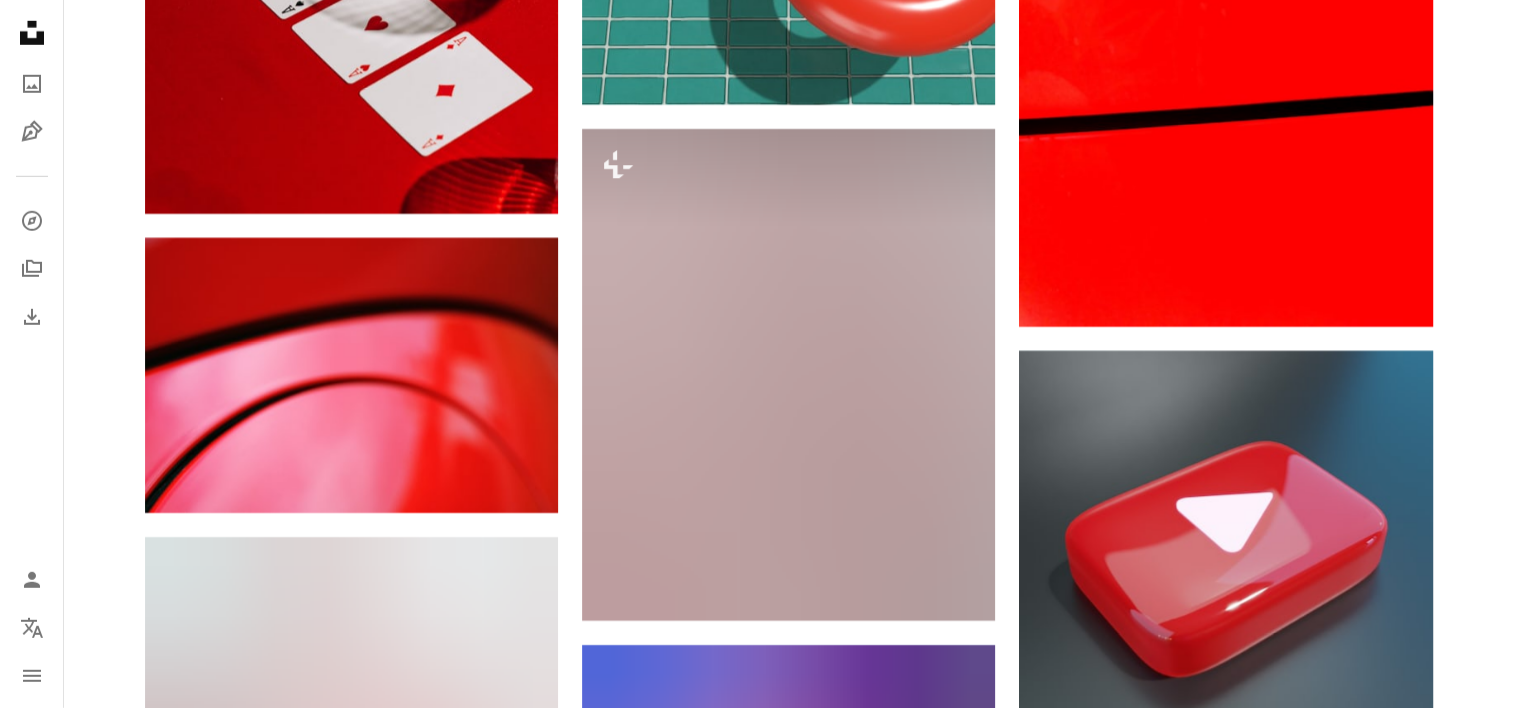 click on "Plus sign for Unsplash+ A heart A plus sign [FIRST] [LAST] Para  Unsplash+ A lock Baixar A heart A plus sign [FIRST] [LAST] Disponível para contratação A checkmark inside of a circle Arrow pointing down A heart A plus sign [FIRST] [LAST] Disponível para contratação A checkmark inside of a circle Arrow pointing down A heart A plus sign [FIRST] [LAST] Disponível para contratação A checkmark inside of a circle Arrow pointing down Plus sign for Unsplash+ A heart A plus sign [FIRST] [LAST] Para  Unsplash+ A lock Baixar A heart A plus sign [FIRST] [LAST] Fabric Store Arrow pointing down A heart A plus sign [FIRST] [LAST] Arrow pointing down Plus sign for Unsplash+ A heart A plus sign [FIRST] [LAST] Para  Unsplash+ A lock Baixar A heart A plus sign [FIRST] [LAST] Disponível para contratação A checkmark inside of a circle Arrow pointing down Plus sign for Unsplash+ A heart A plus sign [FIRST] [LAST] Disponível para contratação A checkmark inside of a circle Arrow pointing down A heart A plus sign [FIRST] [LAST] Arrow pointing down Plus sign for Unsplash+ A heart A plus sign [FIRST] [LAST] Para  Unsplash+ A lock Baixar Build your website your way. Get started A heart A plus sign [FIRST] [LAST] A heart Para  [FIRST]" at bounding box center [788, -4508] 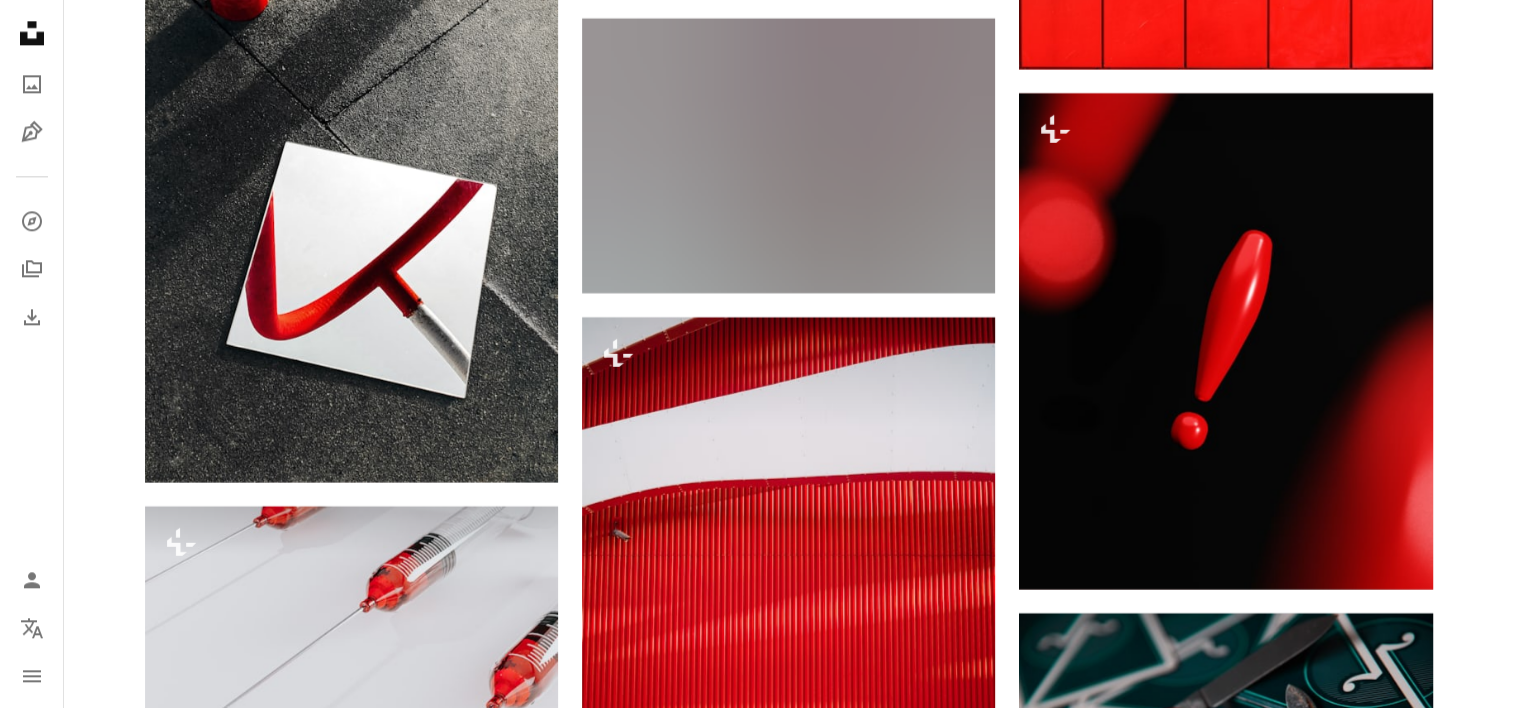 scroll, scrollTop: 0, scrollLeft: 0, axis: both 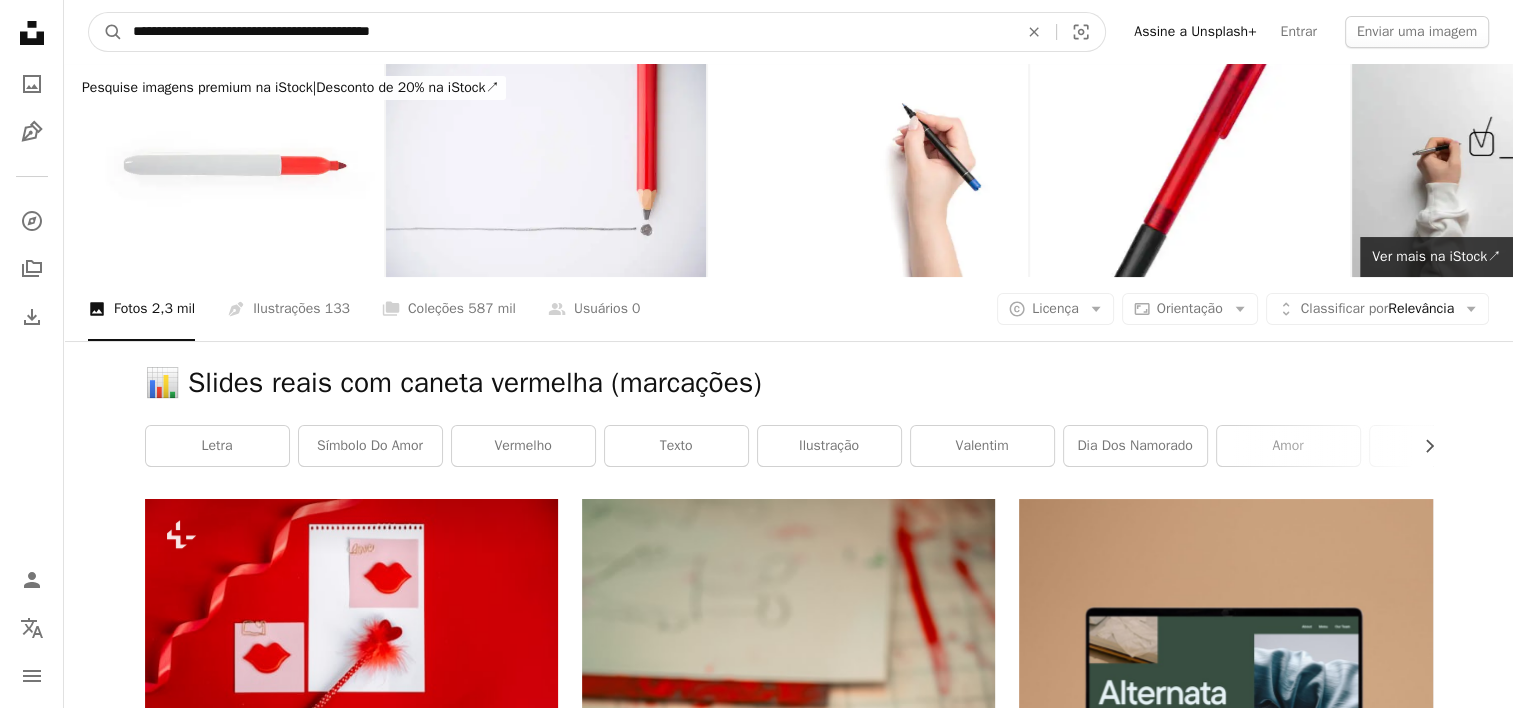 click on "**********" at bounding box center (567, 32) 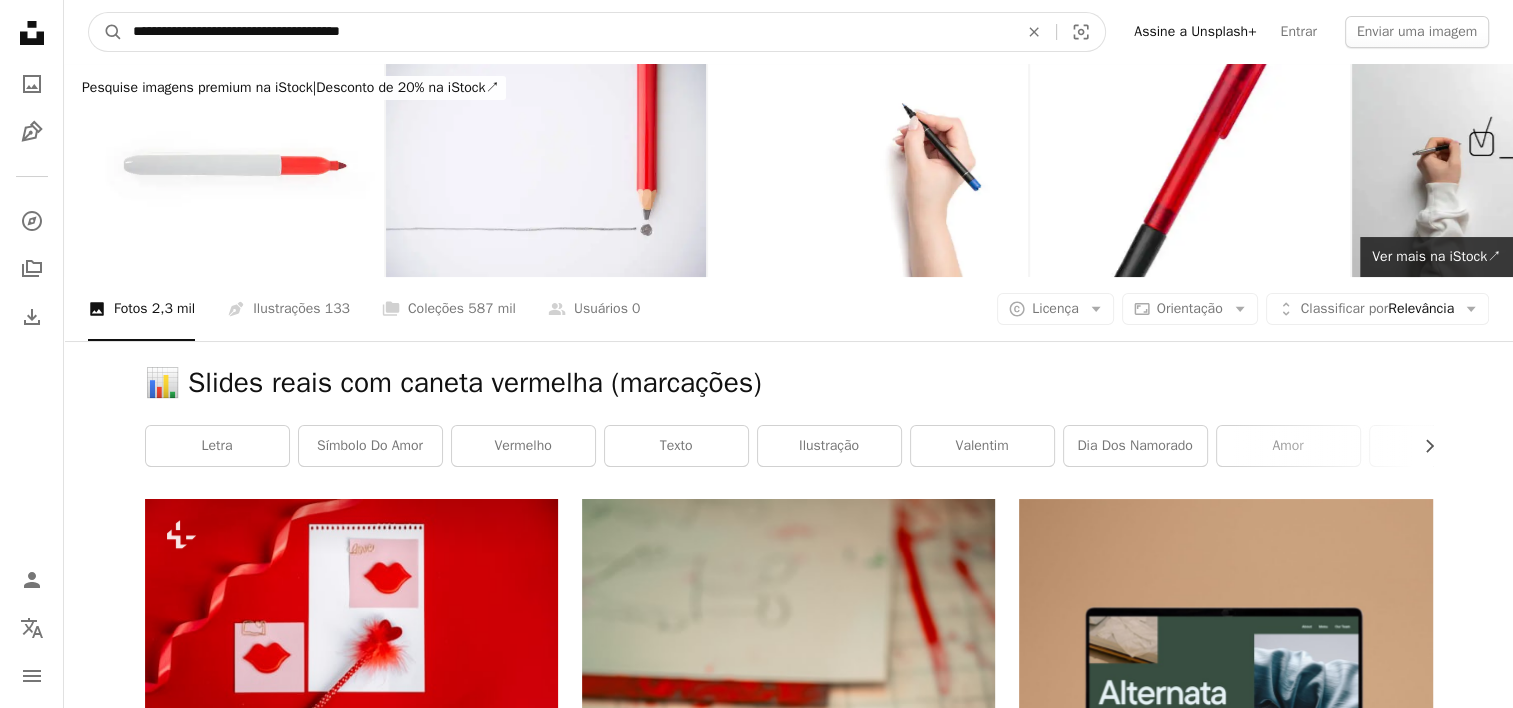 type on "**********" 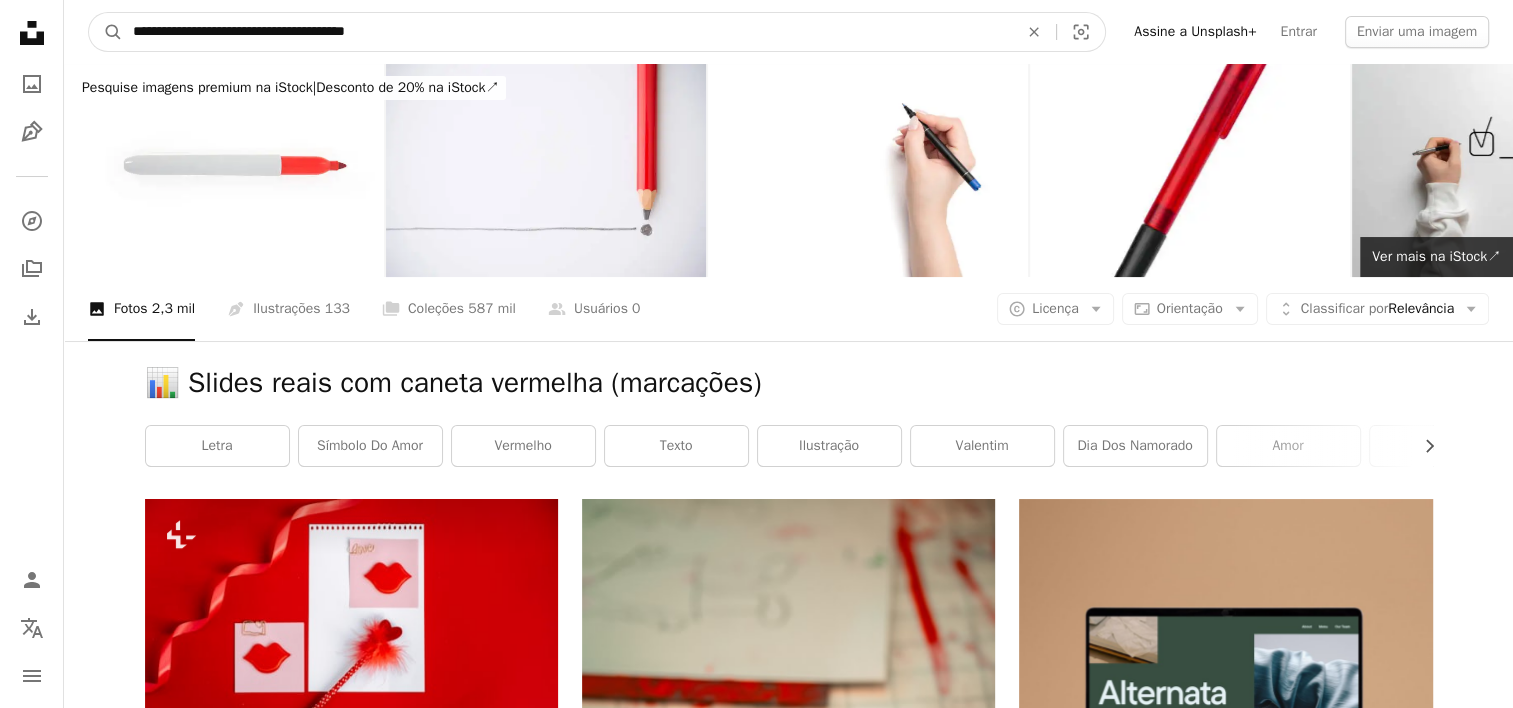 click on "A magnifying glass" at bounding box center [106, 32] 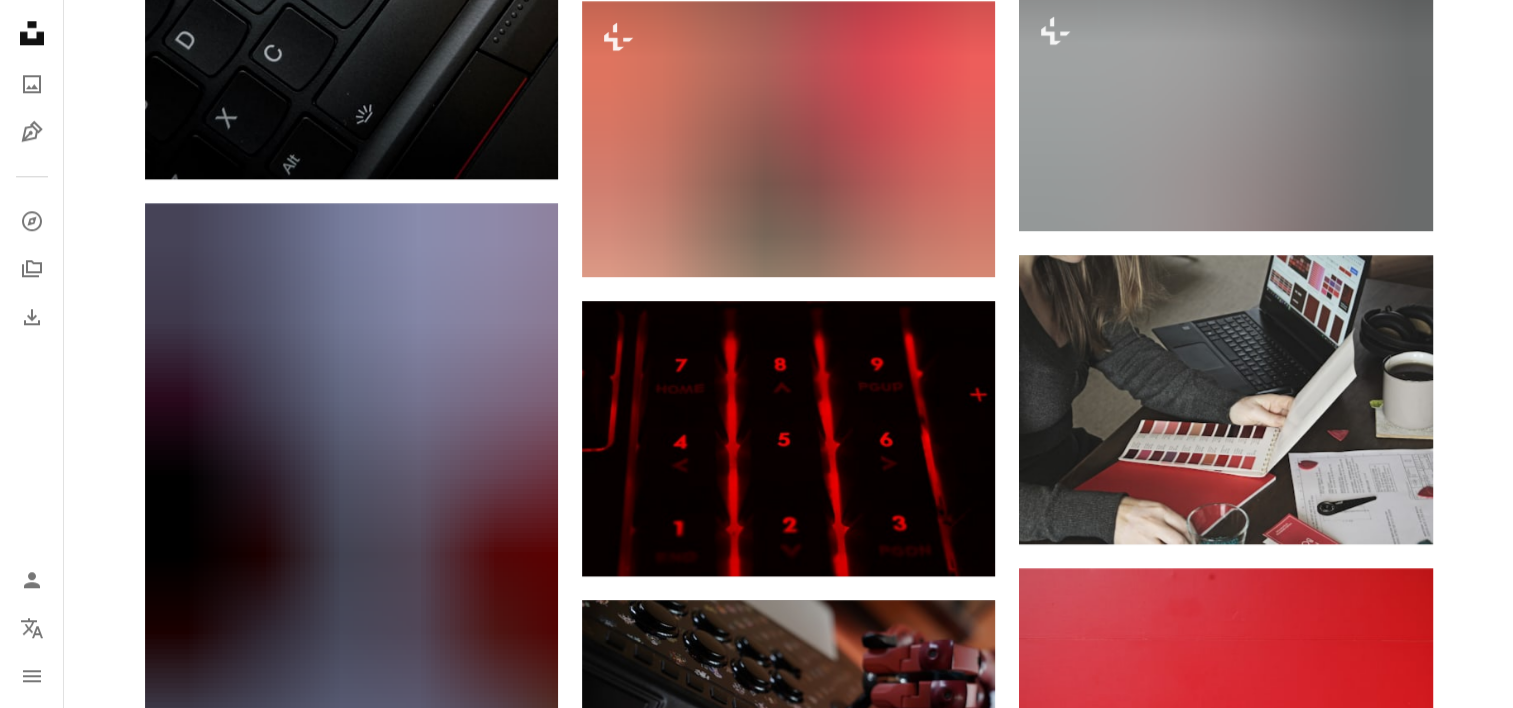 scroll, scrollTop: 2163, scrollLeft: 0, axis: vertical 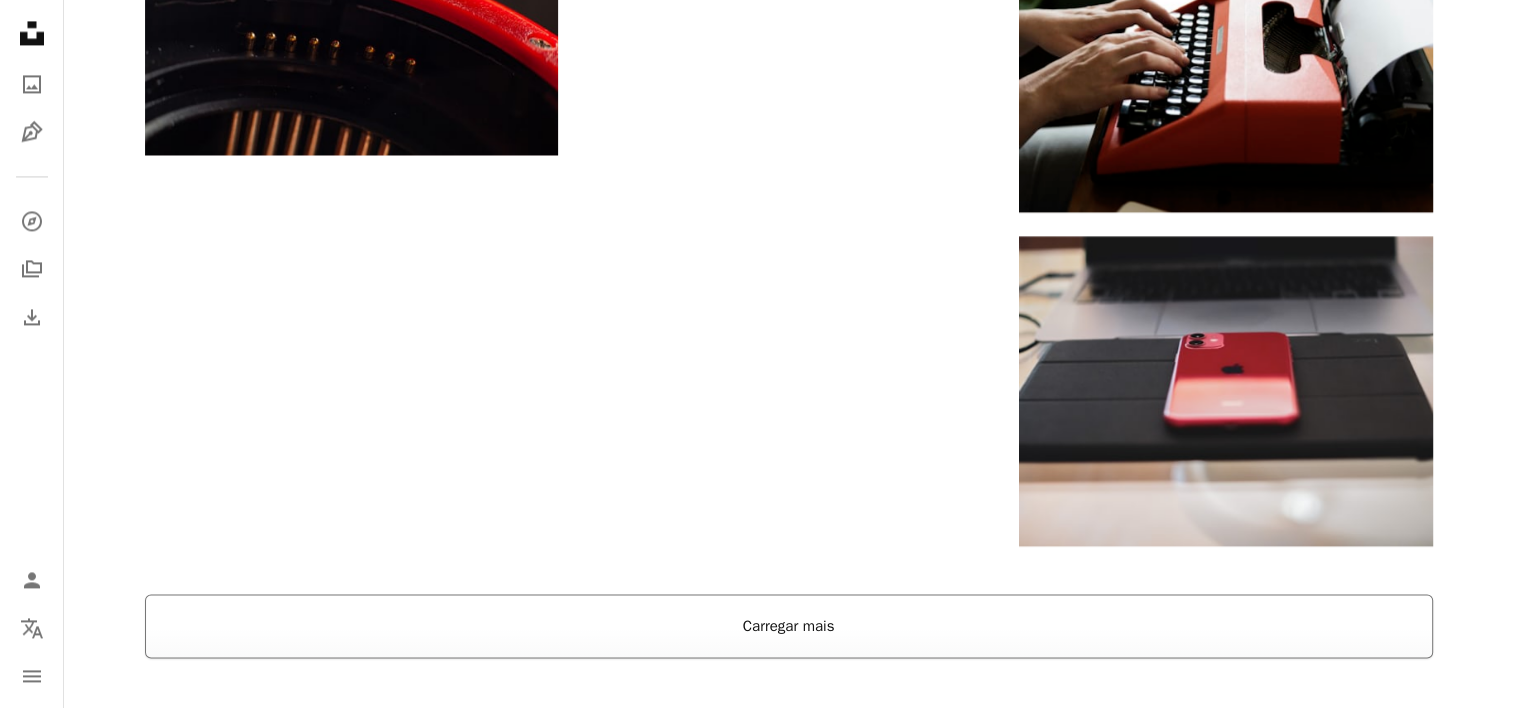 click on "Carregar mais" at bounding box center [789, 626] 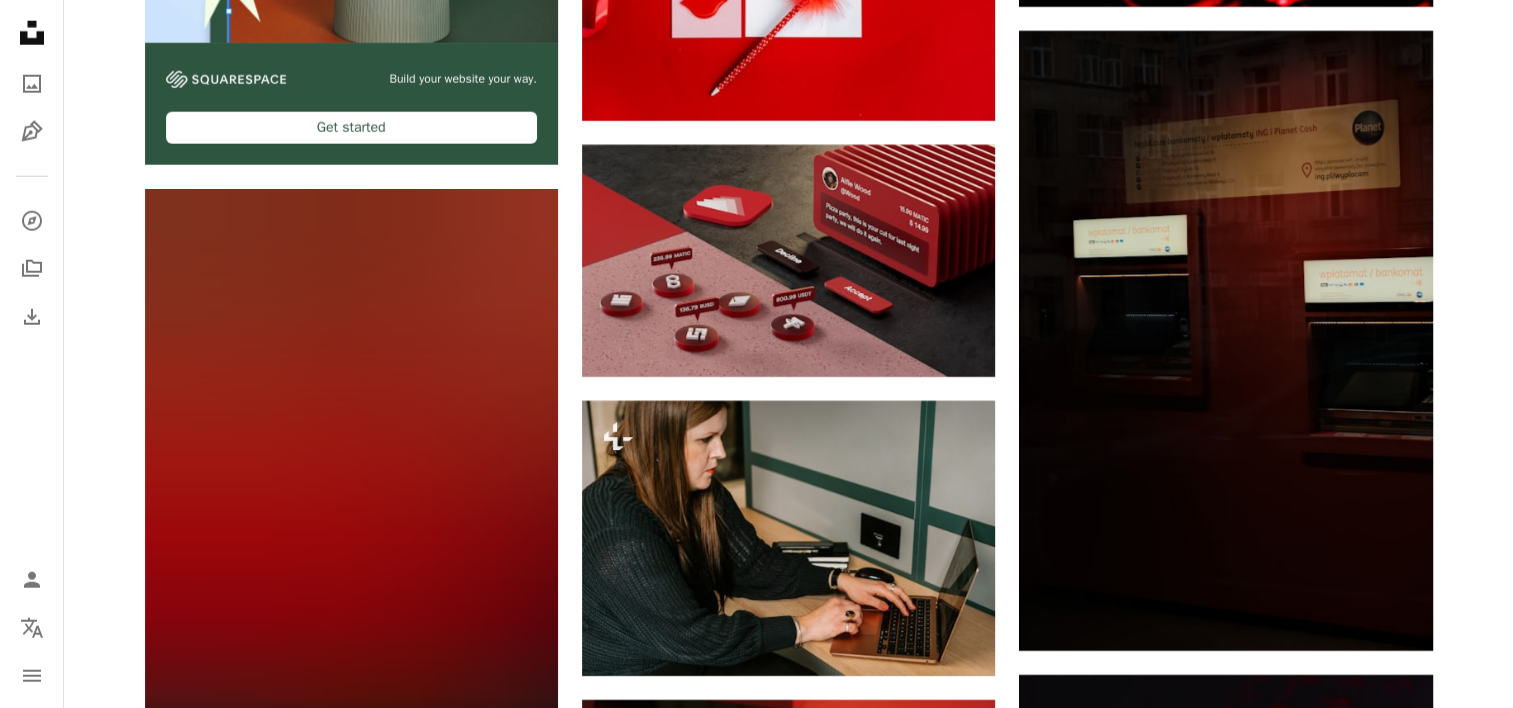 scroll, scrollTop: 5517, scrollLeft: 0, axis: vertical 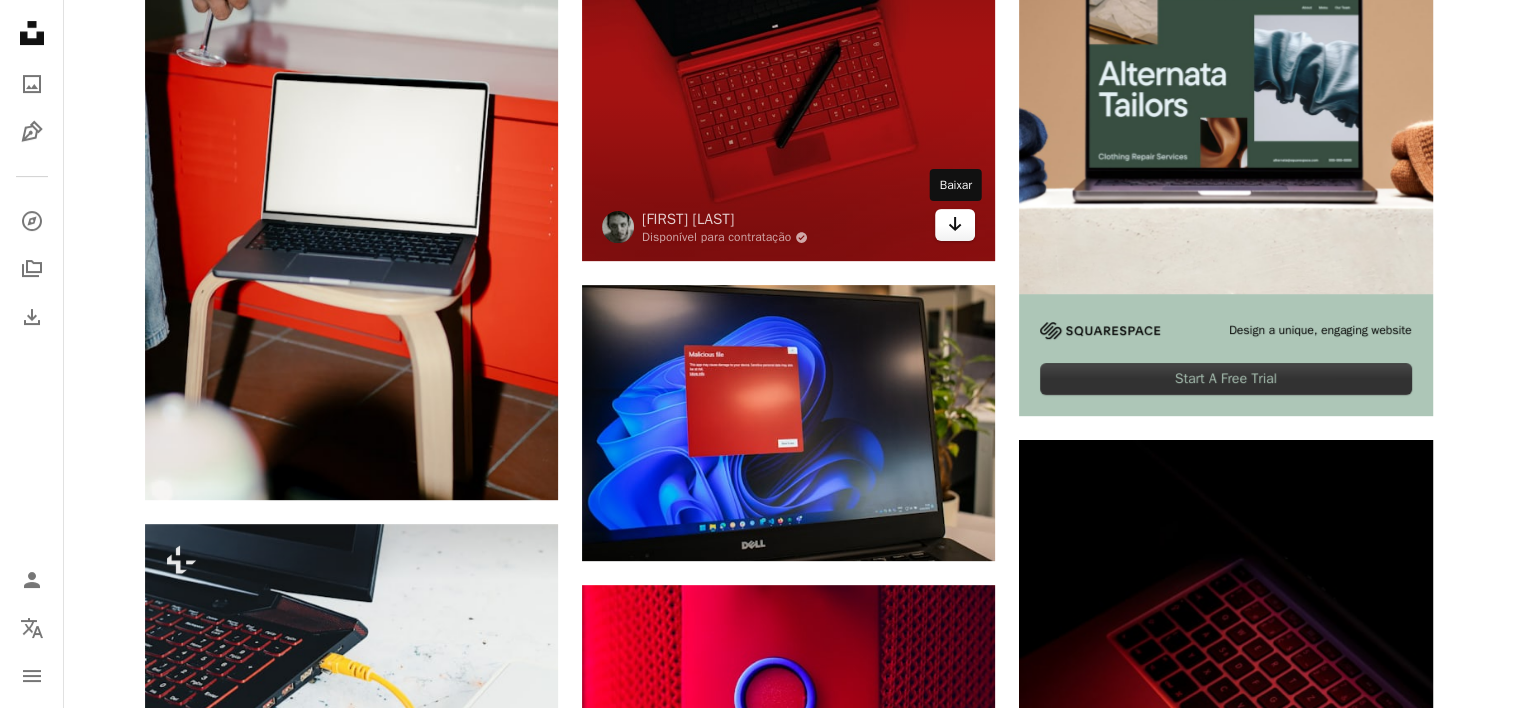 click on "Arrow pointing down" 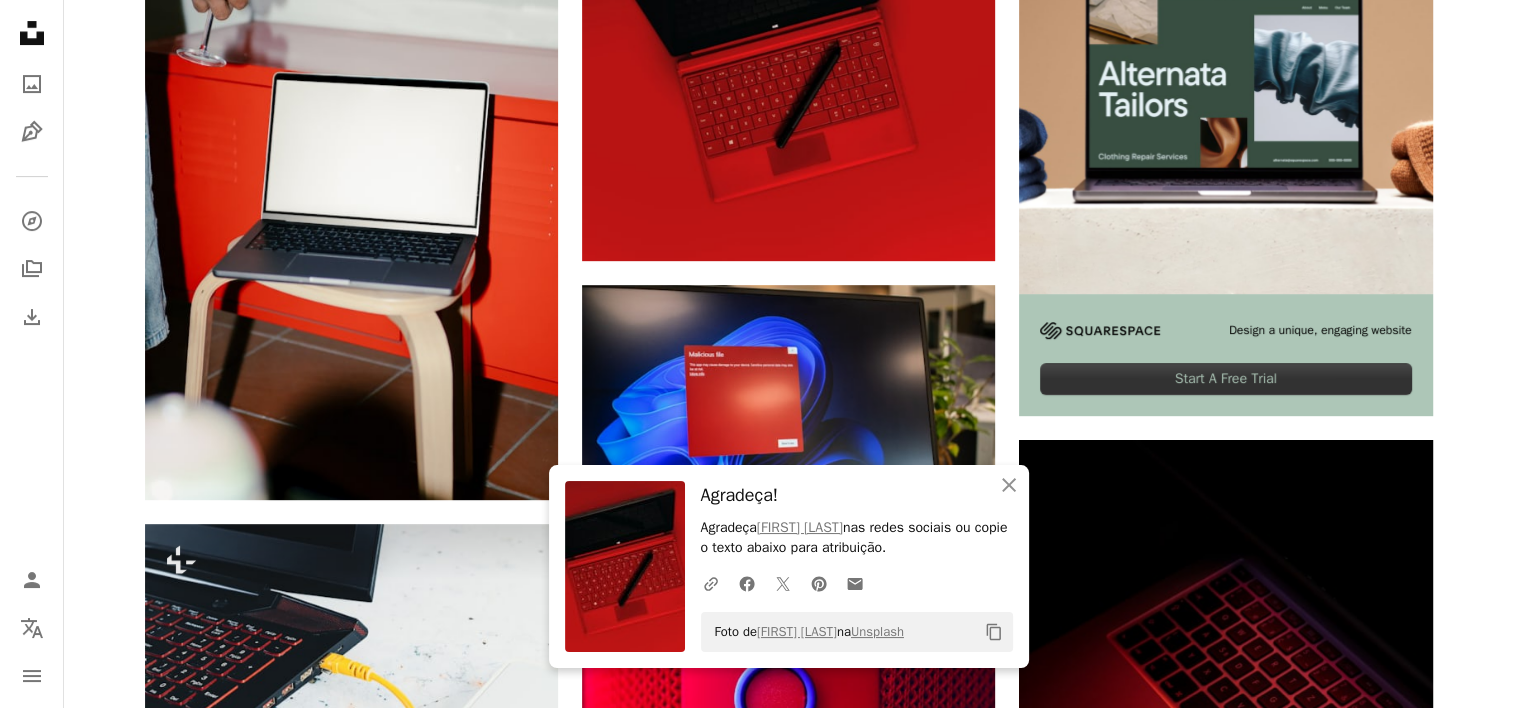 scroll, scrollTop: 0, scrollLeft: 0, axis: both 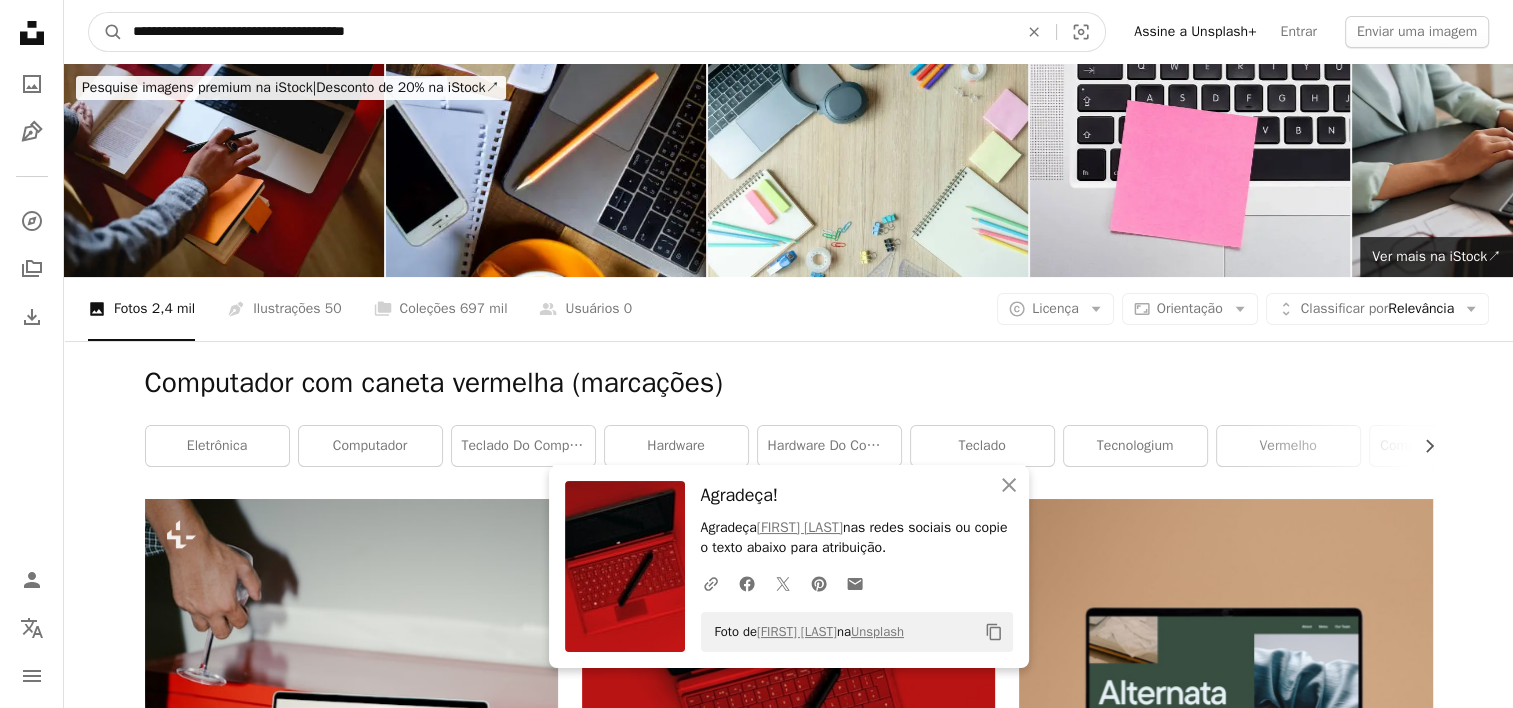 click on "**********" at bounding box center (567, 32) 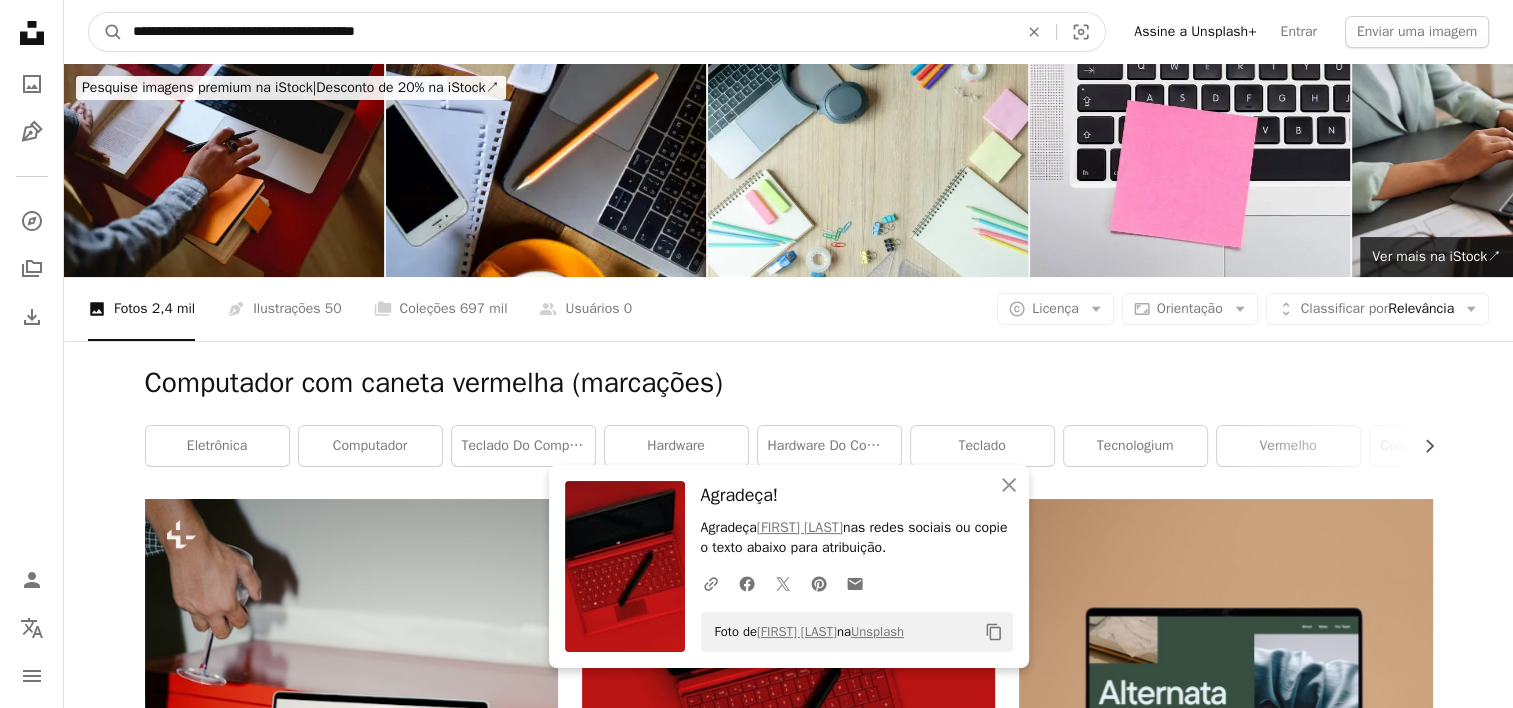 type on "**********" 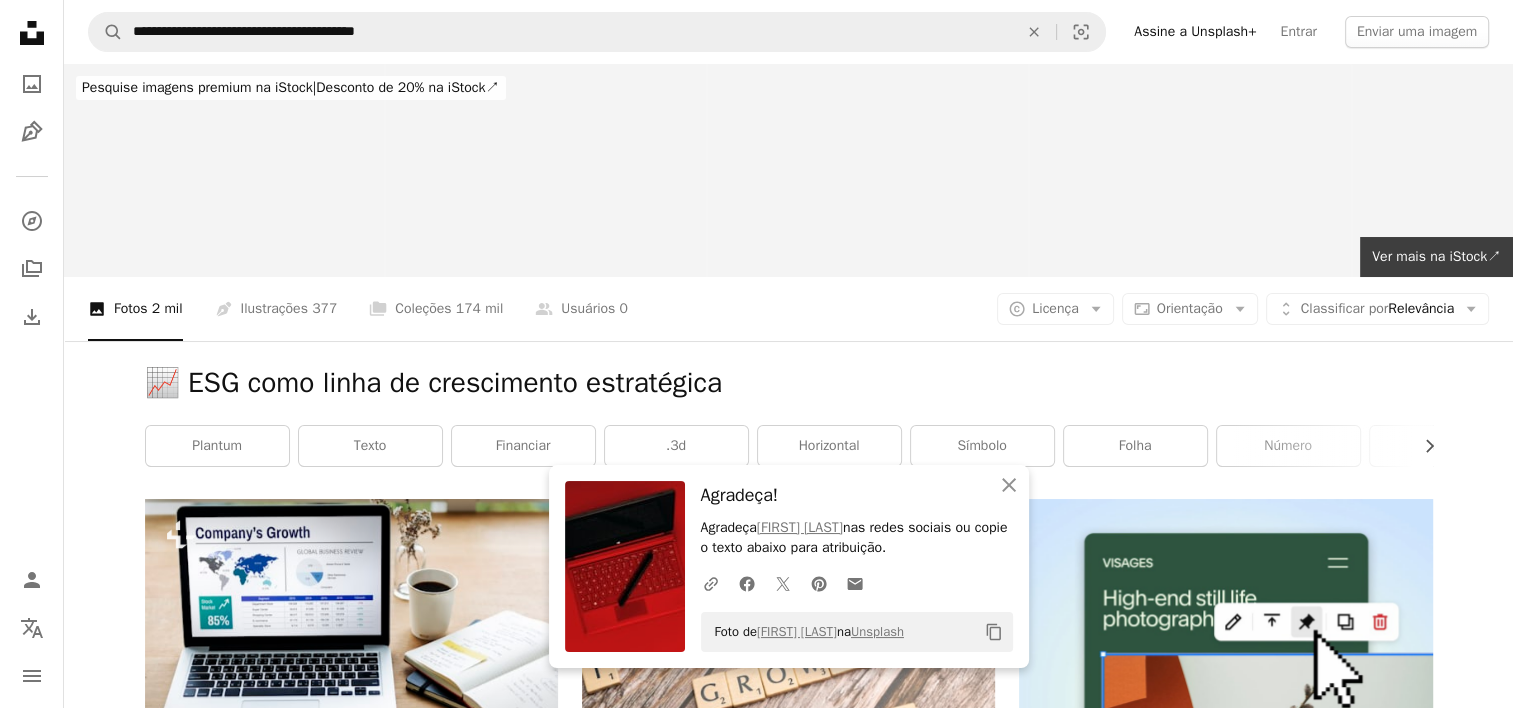 scroll, scrollTop: 619, scrollLeft: 0, axis: vertical 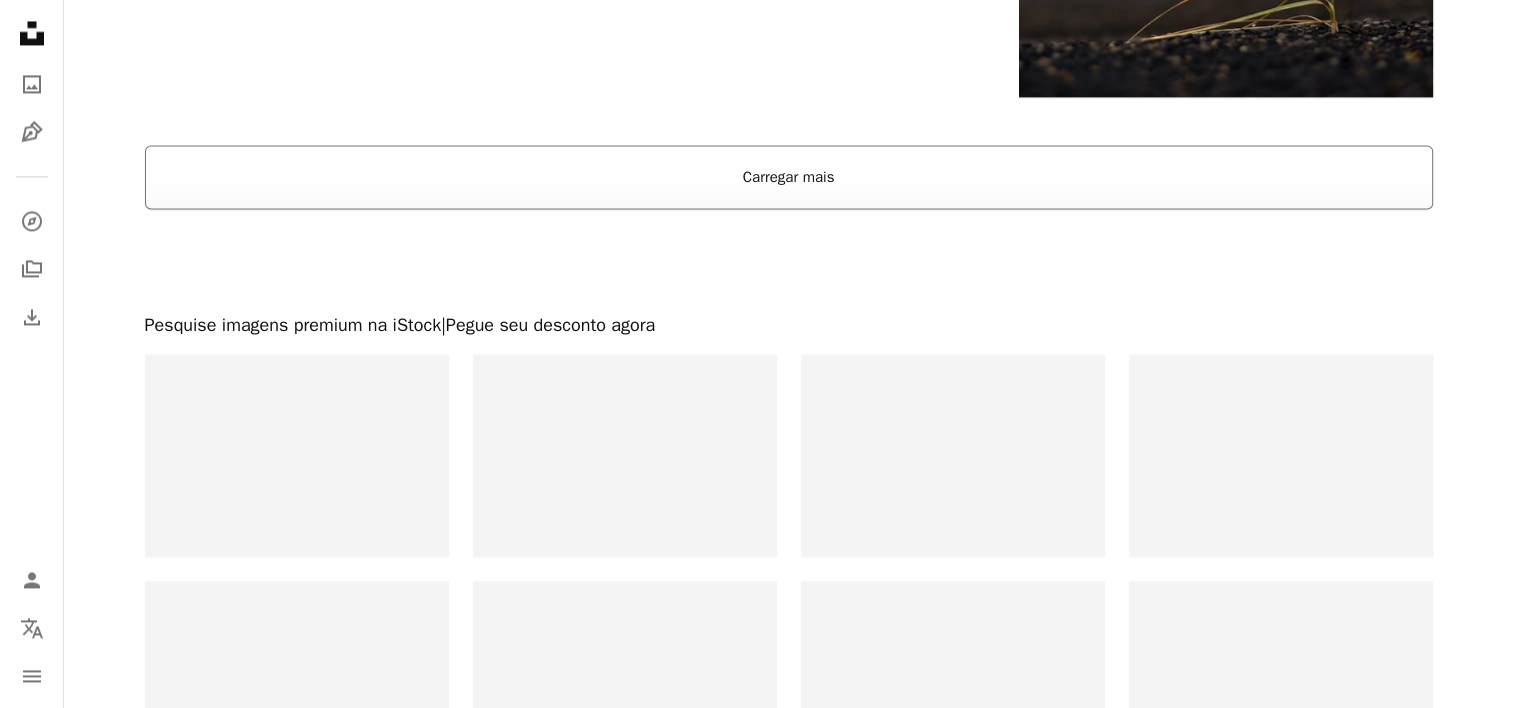 drag, startPoint x: 816, startPoint y: 80, endPoint x: 820, endPoint y: 155, distance: 75.10659 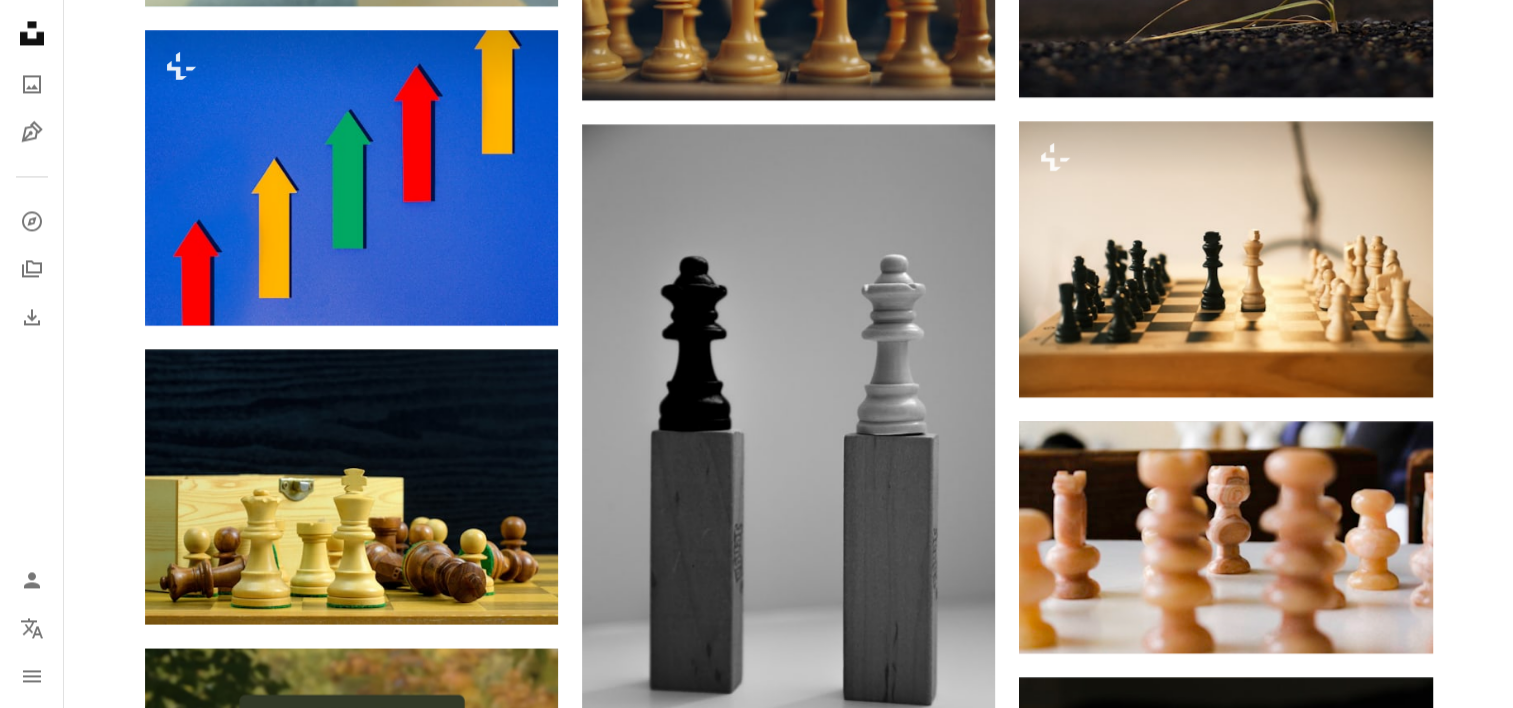 scroll, scrollTop: 3833, scrollLeft: 0, axis: vertical 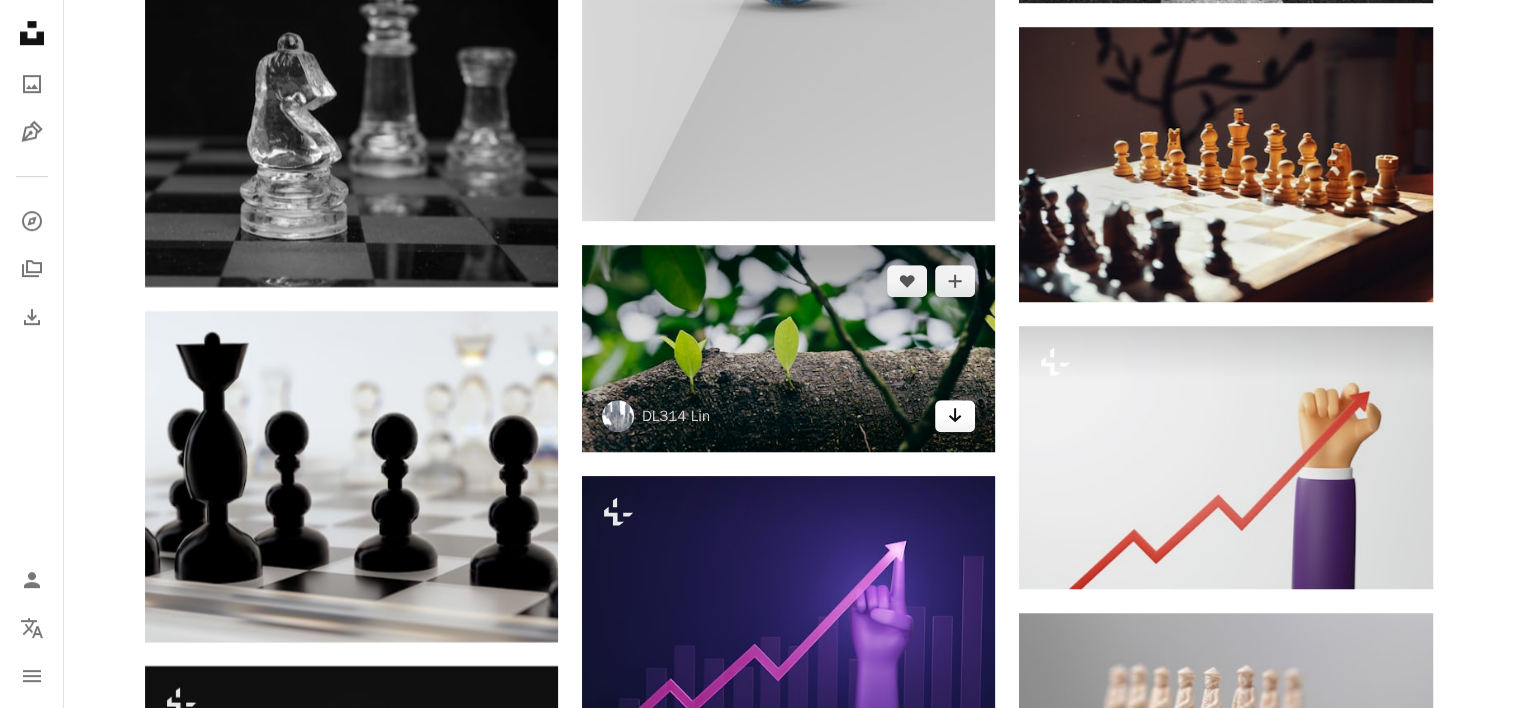 click on "Arrow pointing down" at bounding box center (955, 416) 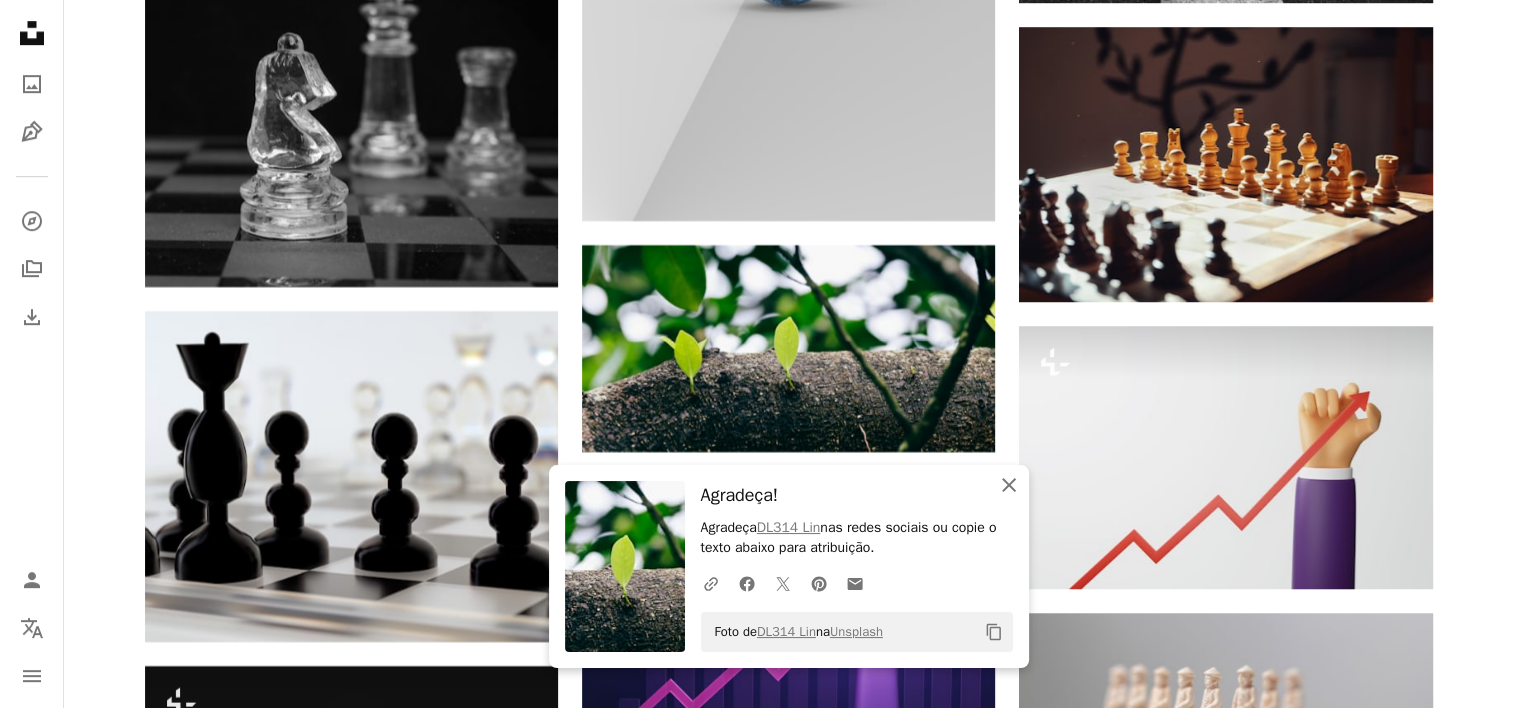 click 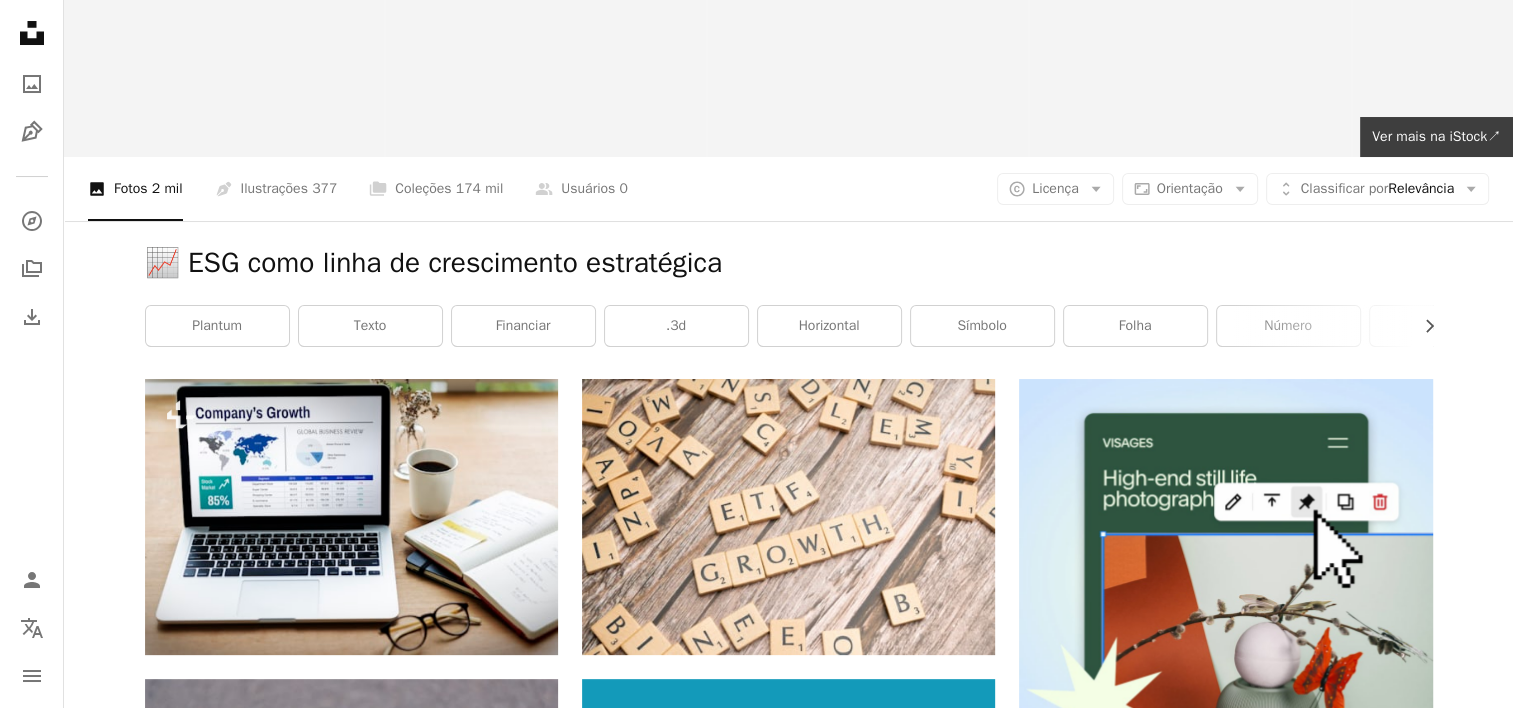 scroll, scrollTop: 0, scrollLeft: 0, axis: both 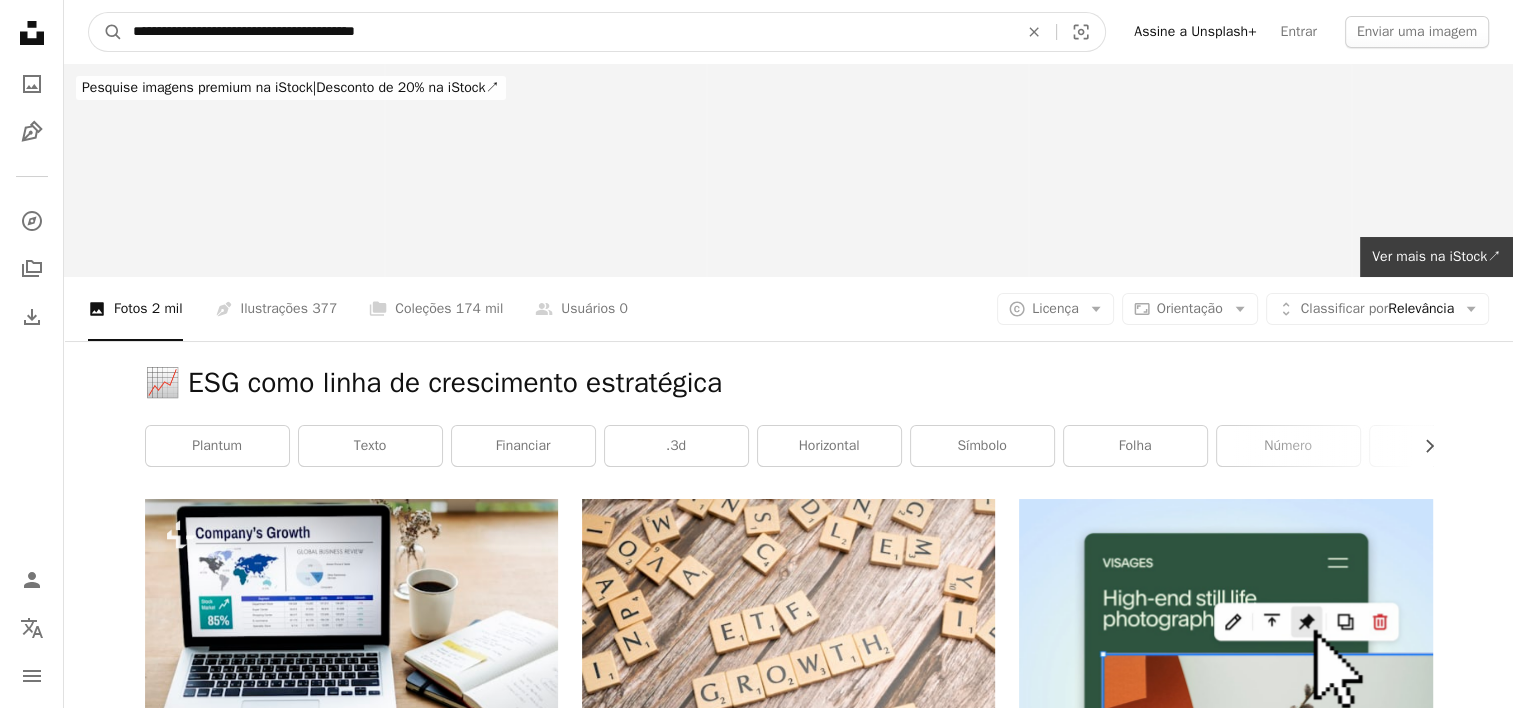 click on "**********" at bounding box center (567, 32) 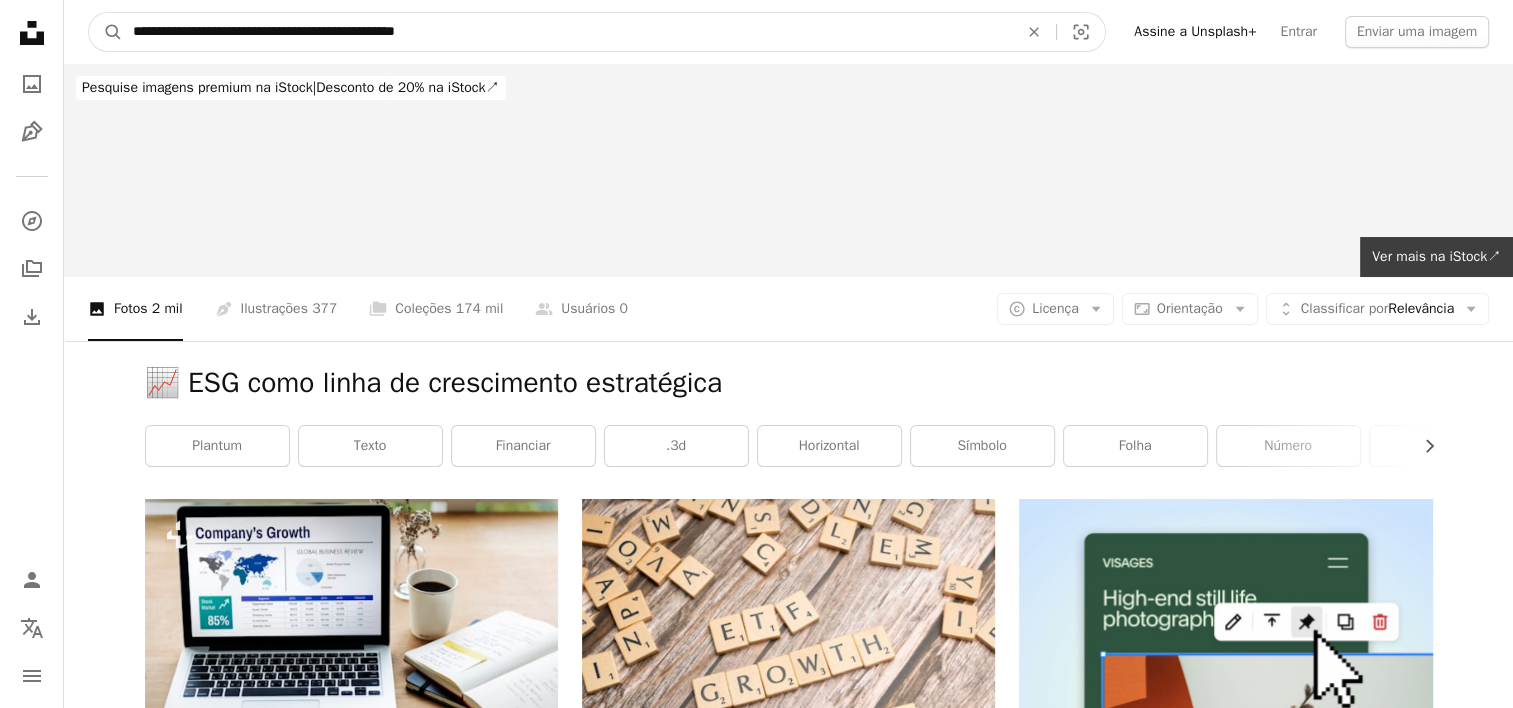 type on "**********" 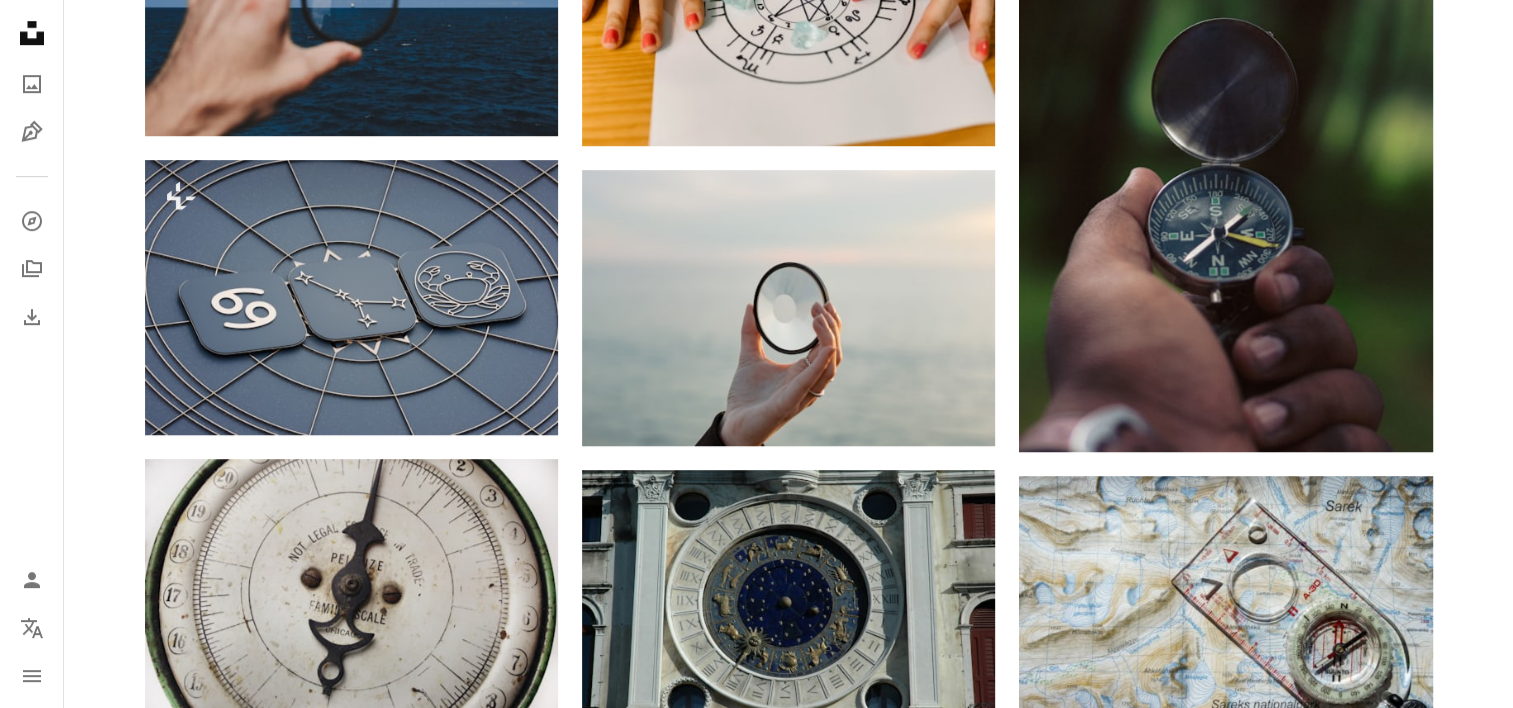 scroll, scrollTop: 1216, scrollLeft: 0, axis: vertical 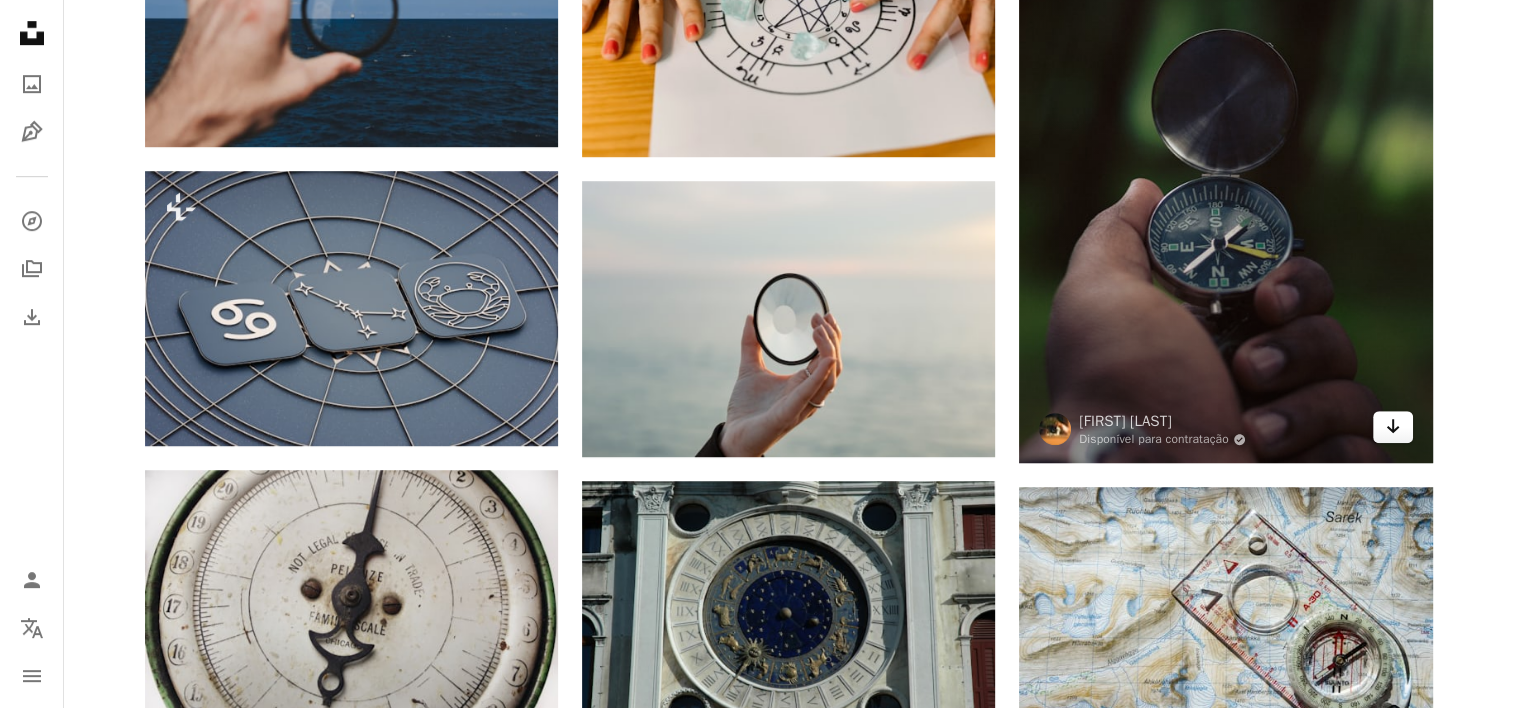 click on "Arrow pointing down" 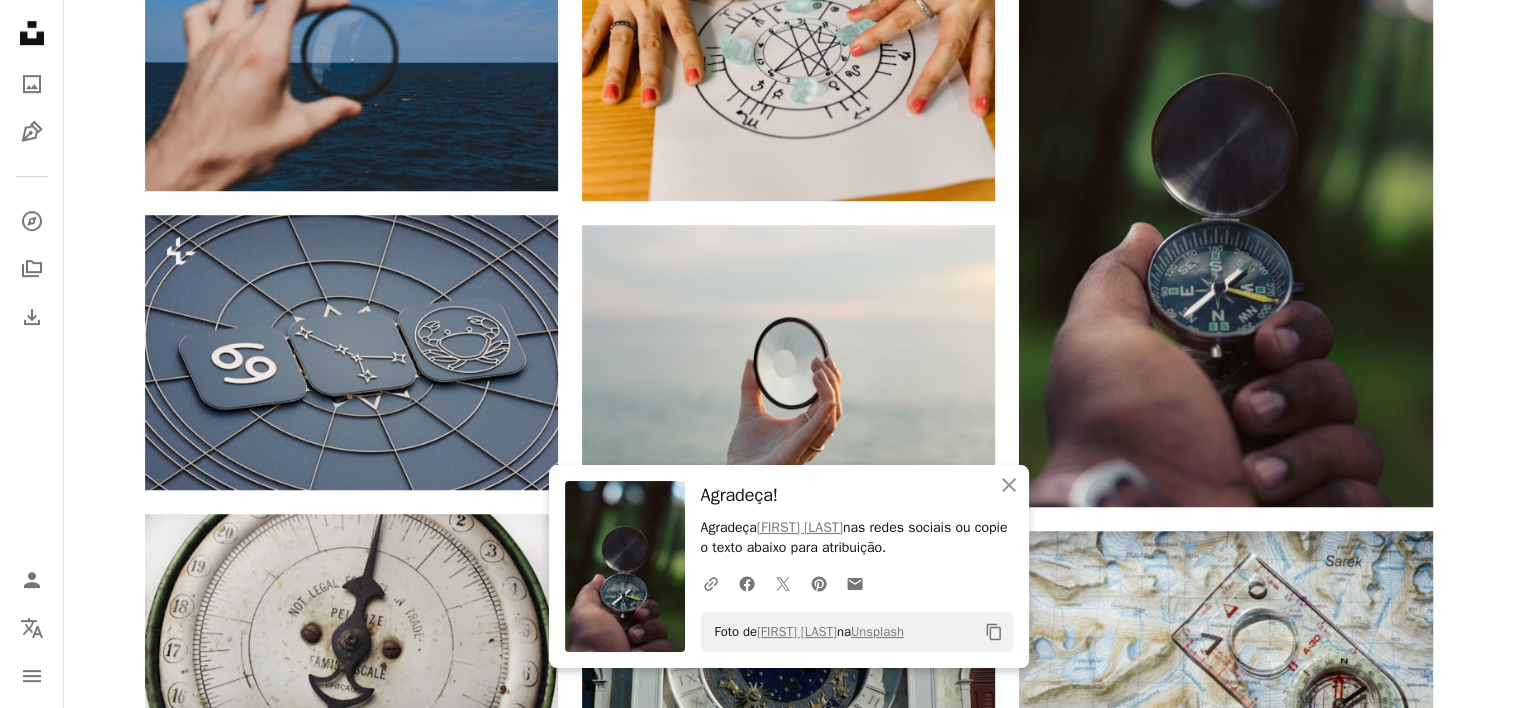 scroll, scrollTop: 0, scrollLeft: 0, axis: both 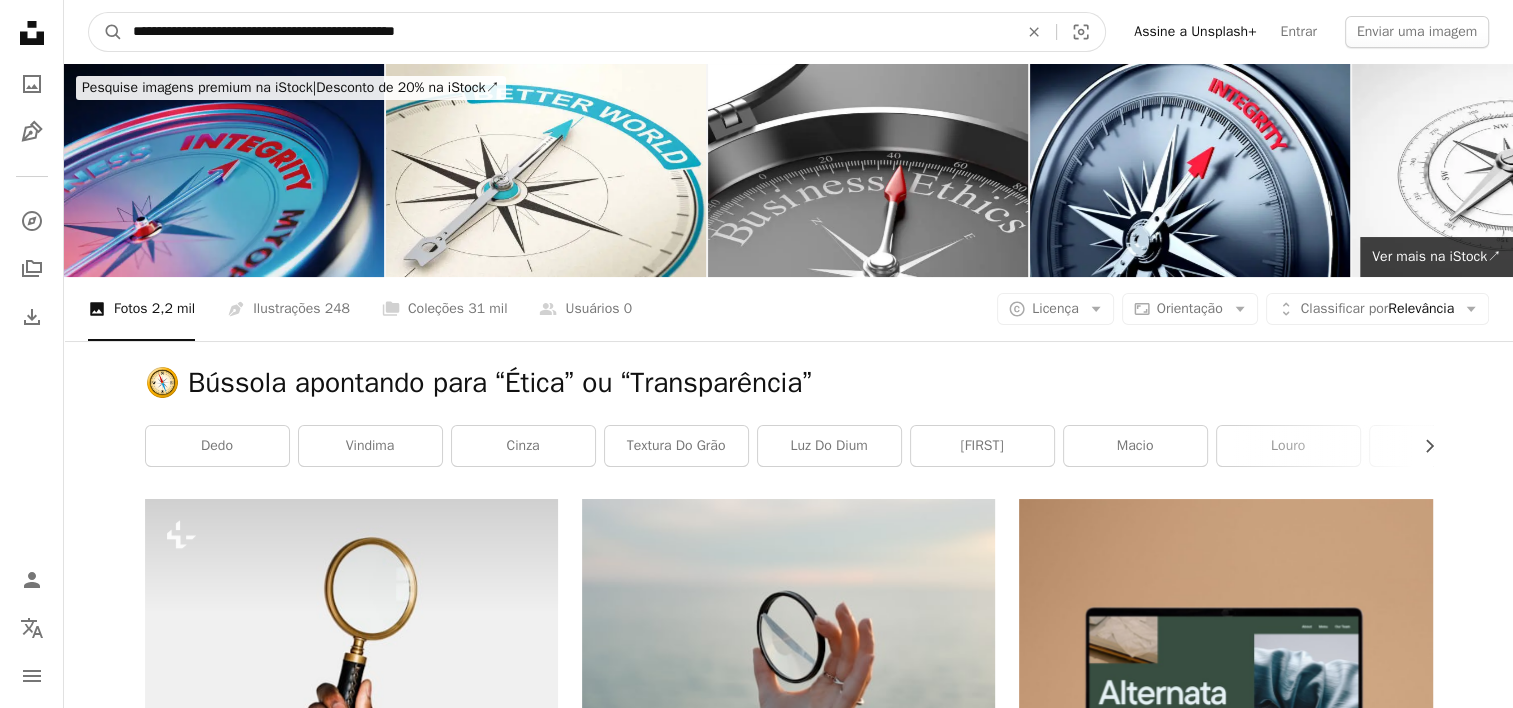 click on "**********" at bounding box center (567, 32) 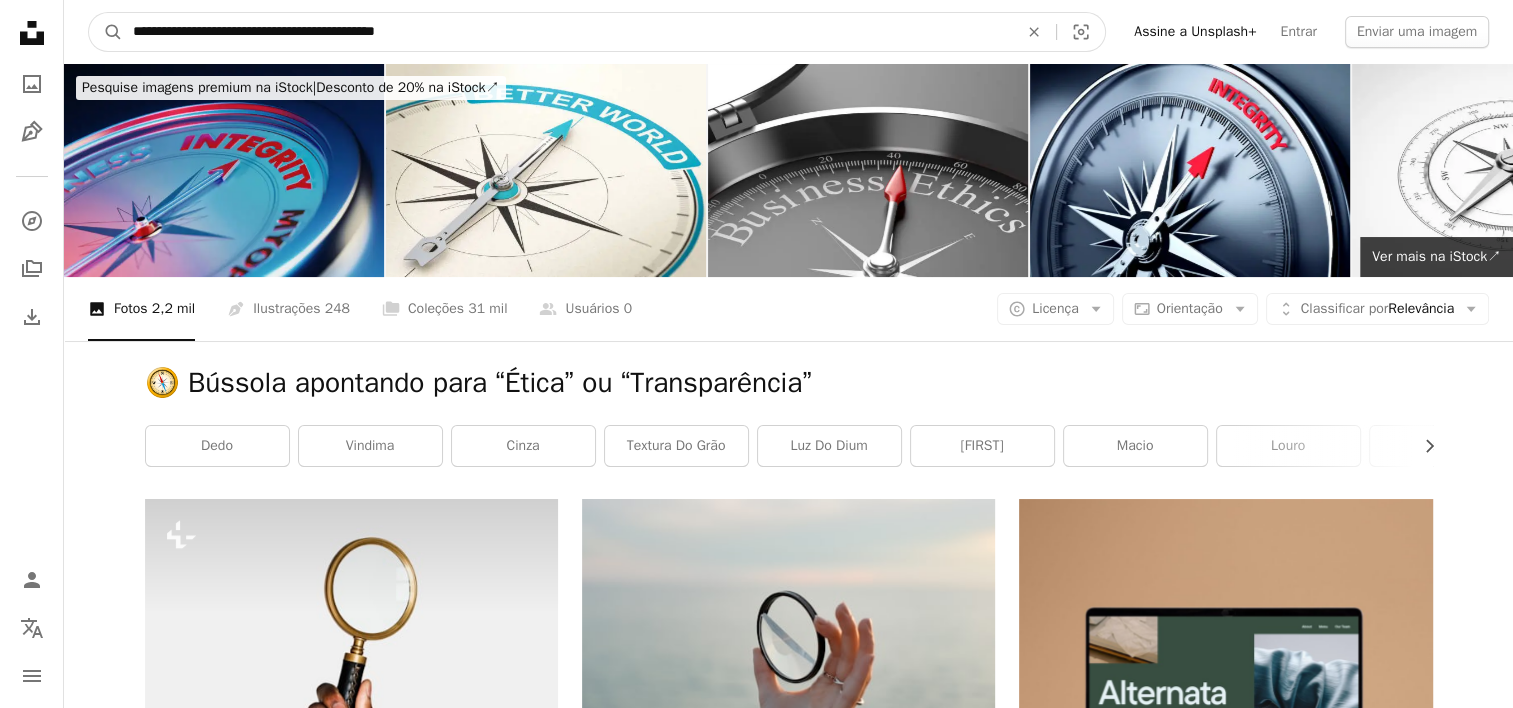 click on "A magnifying glass" at bounding box center (106, 32) 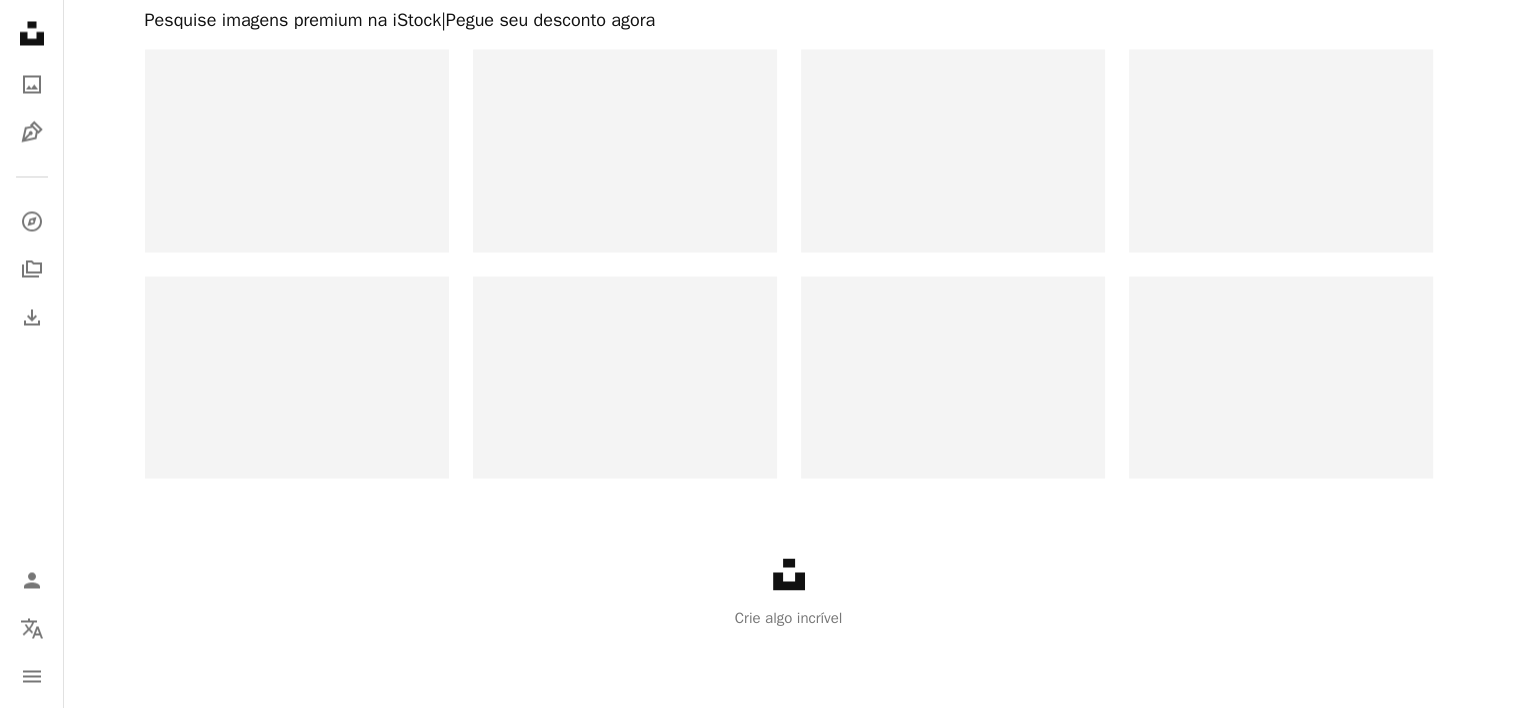 scroll, scrollTop: 0, scrollLeft: 0, axis: both 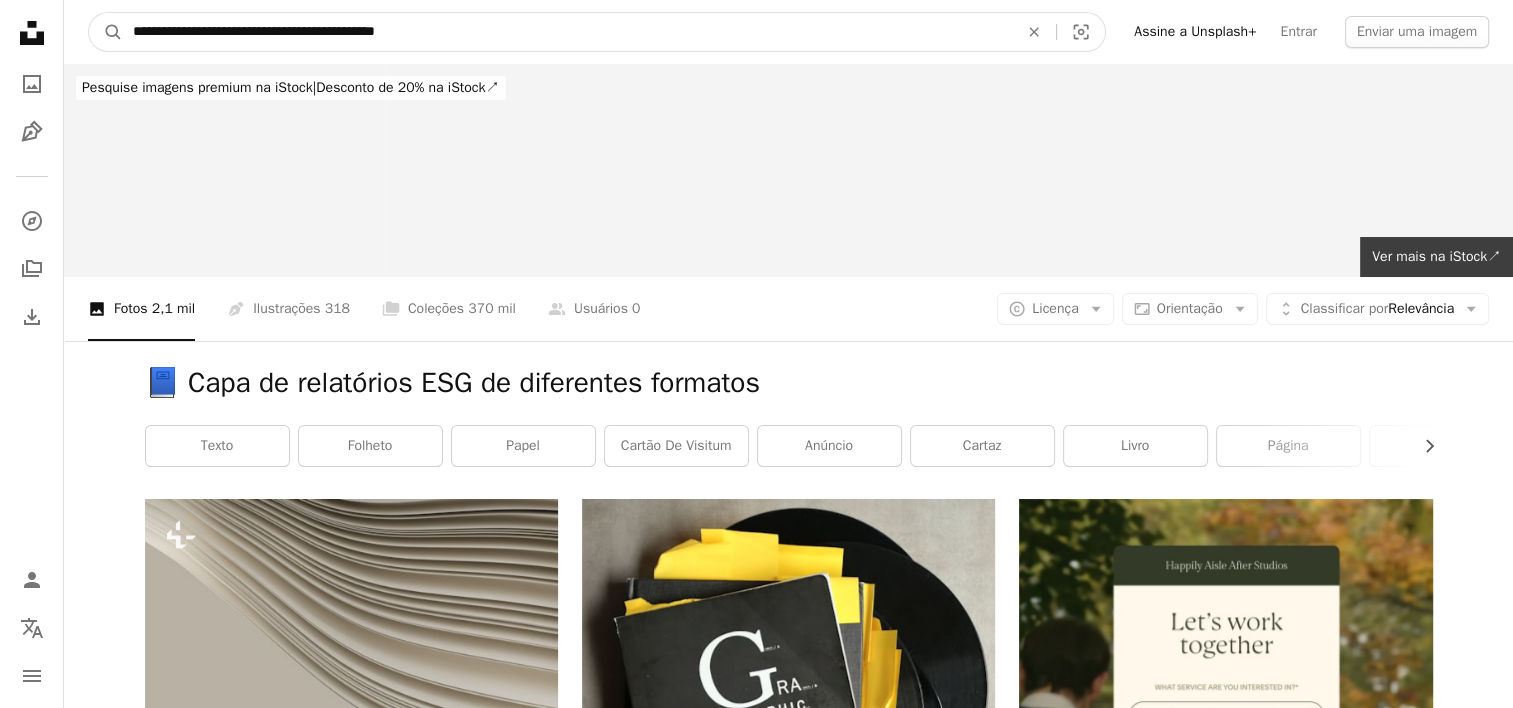 click on "**********" at bounding box center [567, 32] 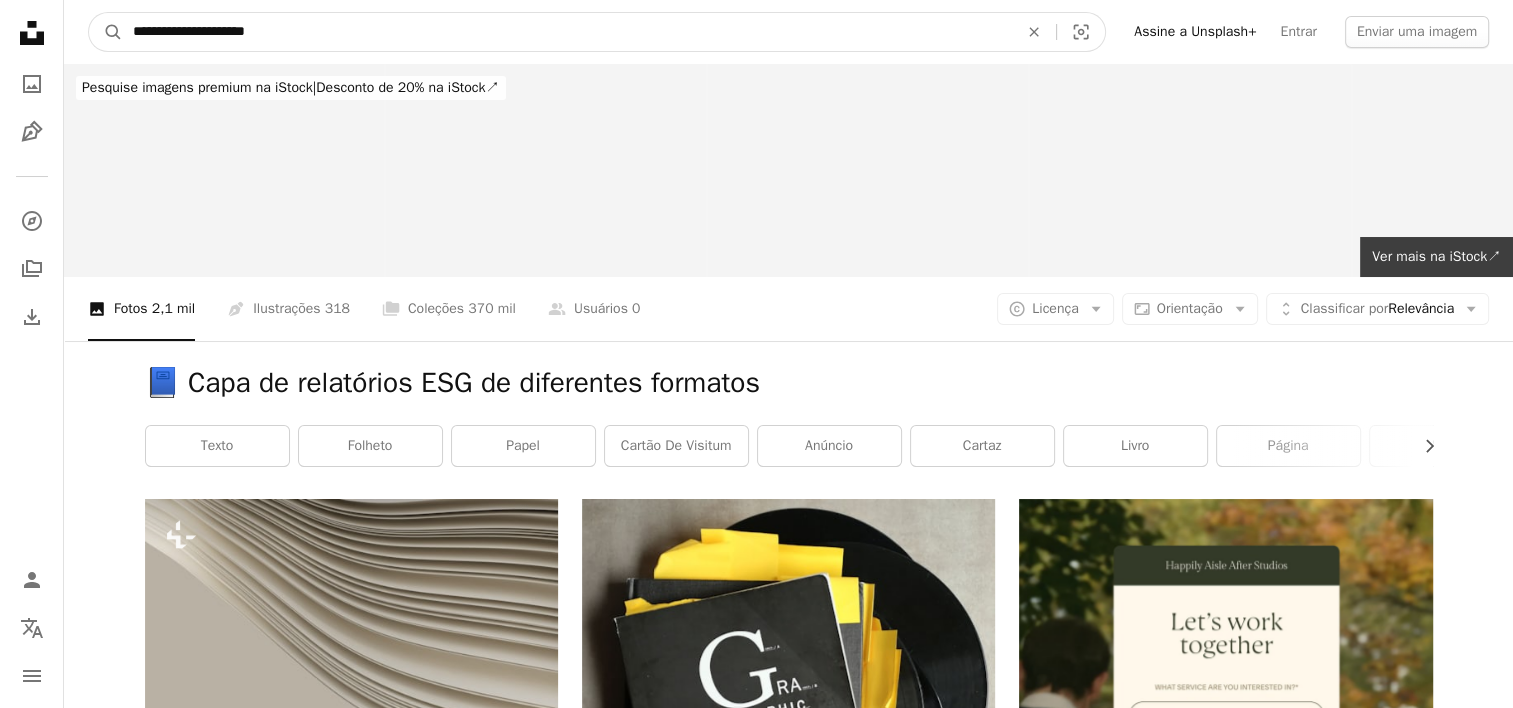 type on "**********" 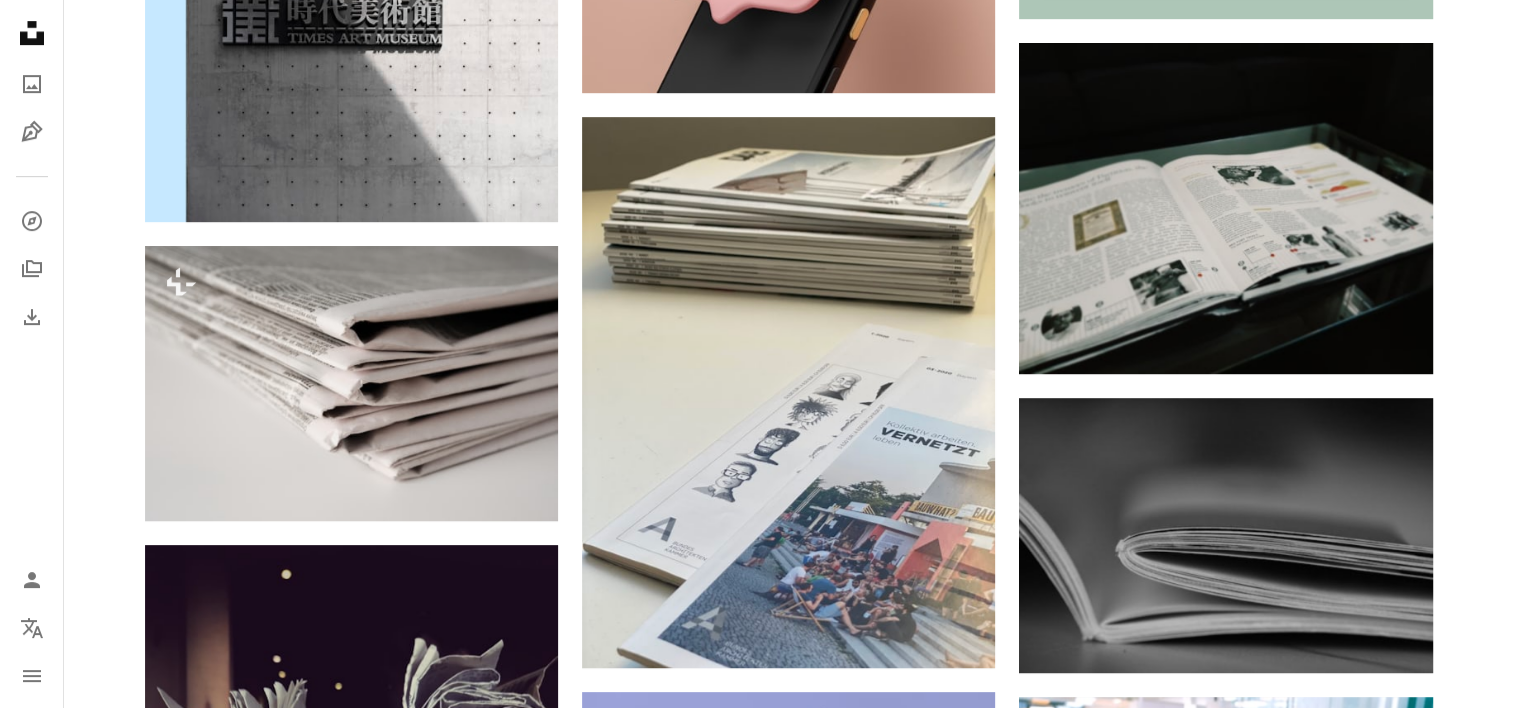 scroll, scrollTop: 0, scrollLeft: 0, axis: both 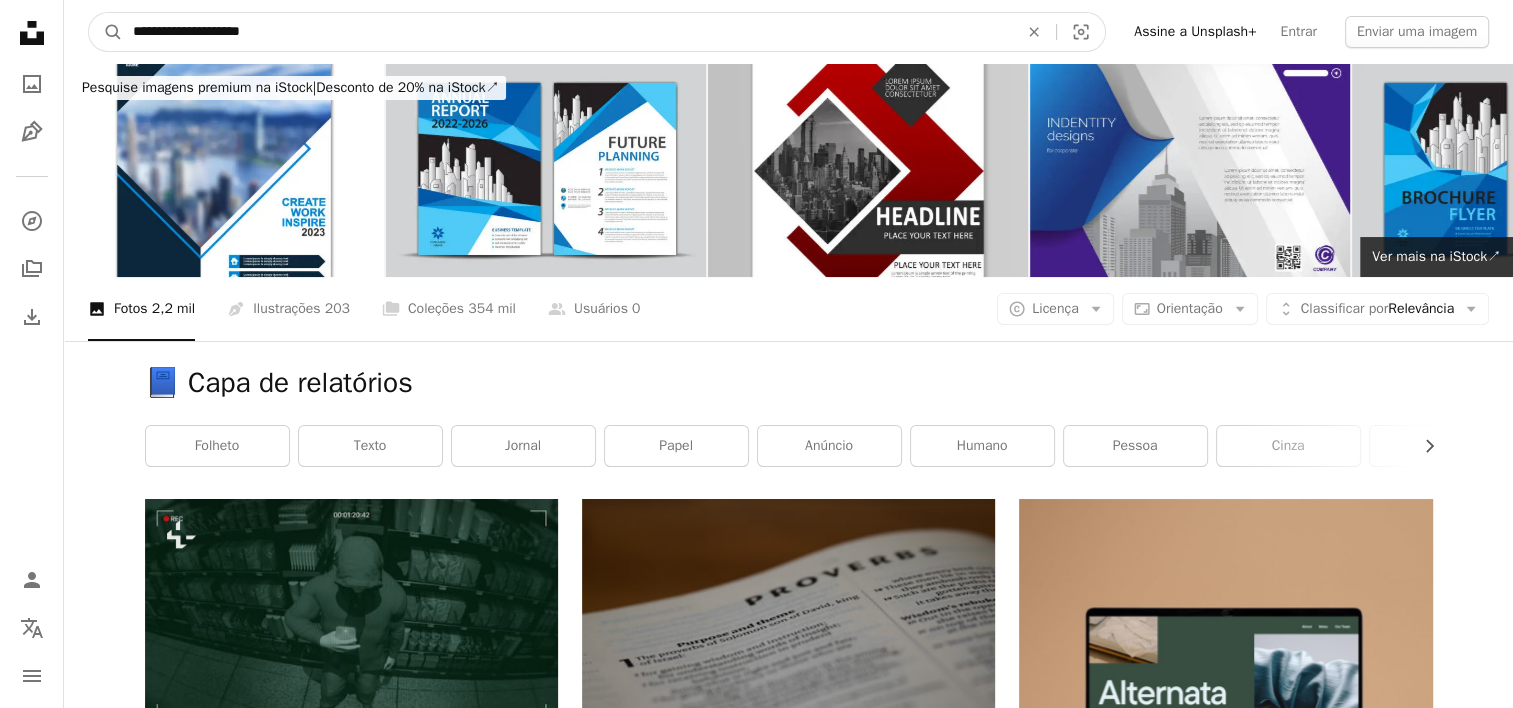 click on "**********" at bounding box center [567, 32] 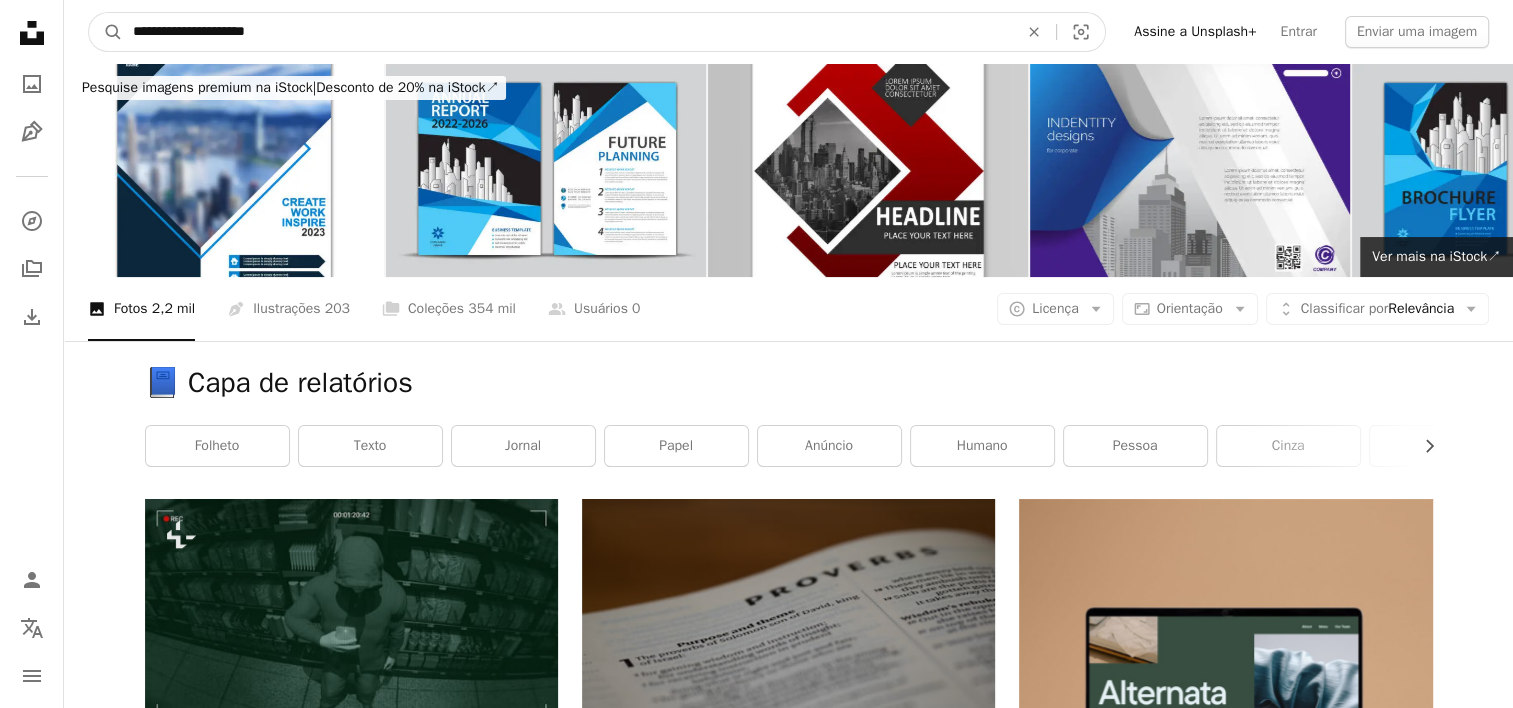type on "**********" 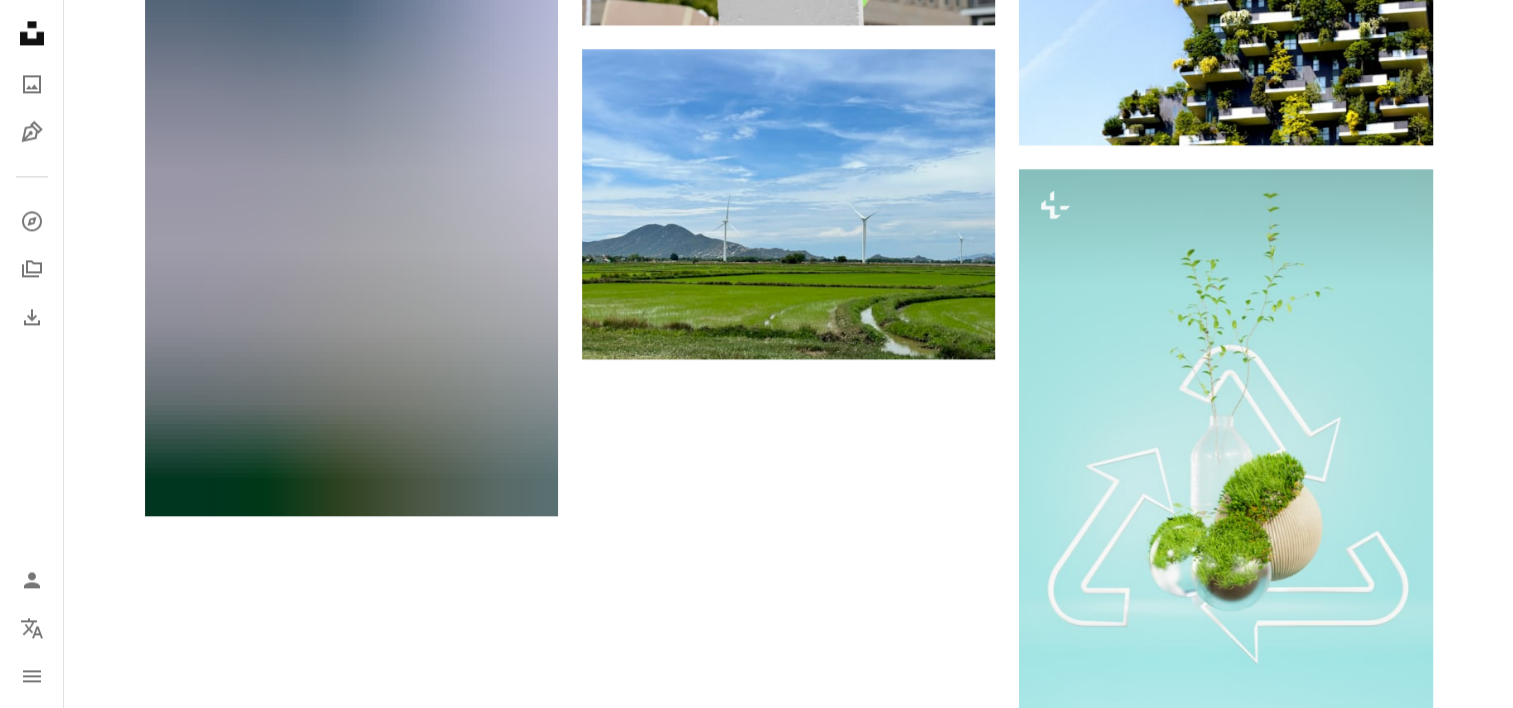 scroll, scrollTop: 2939, scrollLeft: 0, axis: vertical 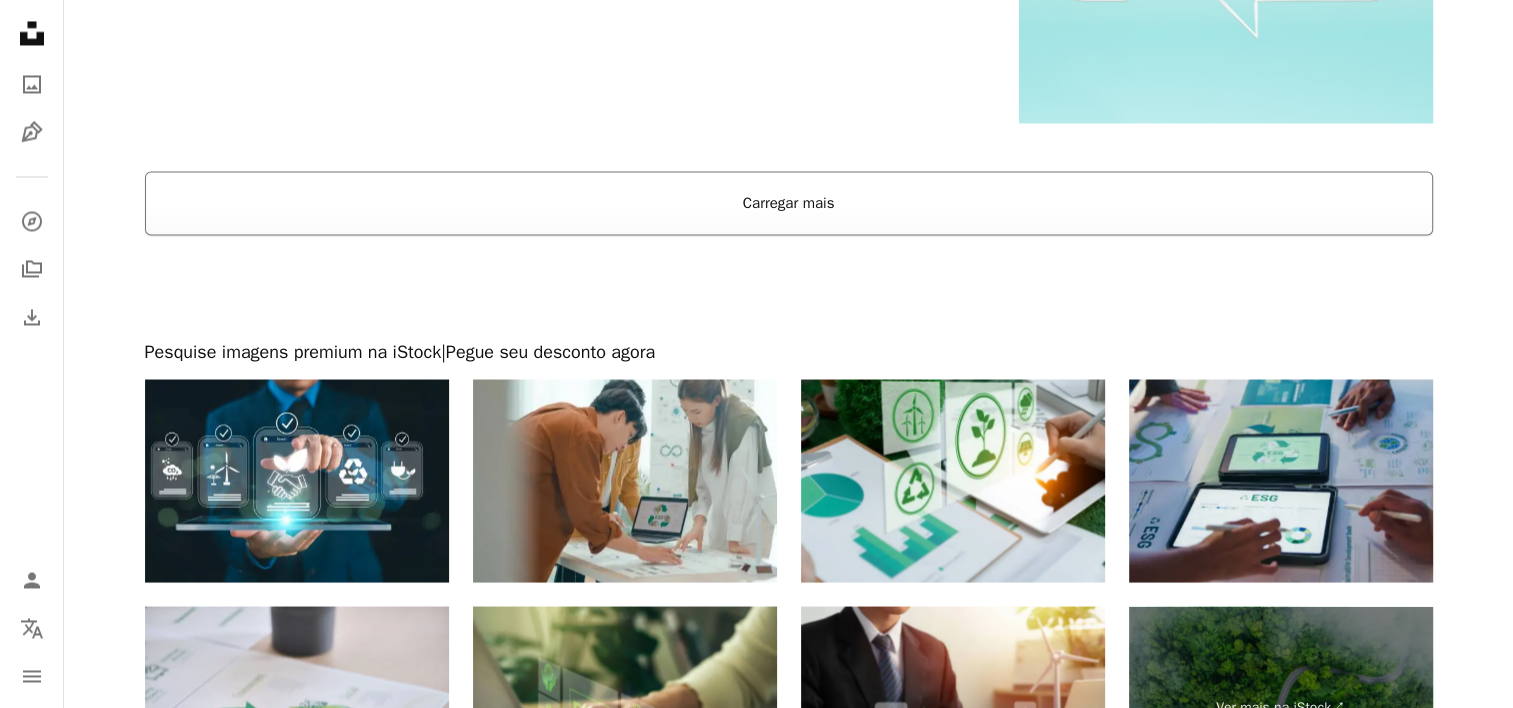 click on "Carregar mais" at bounding box center [789, 203] 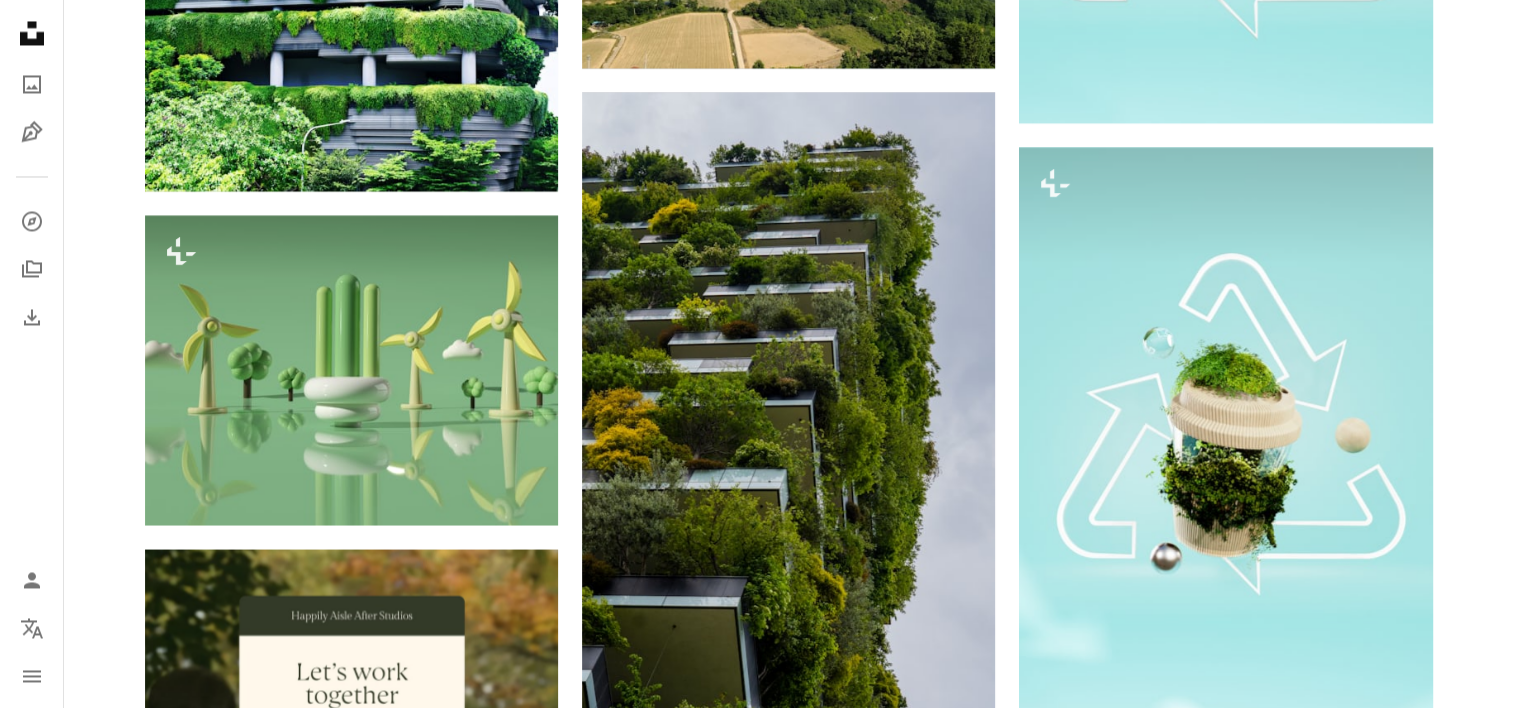 scroll, scrollTop: 4177, scrollLeft: 0, axis: vertical 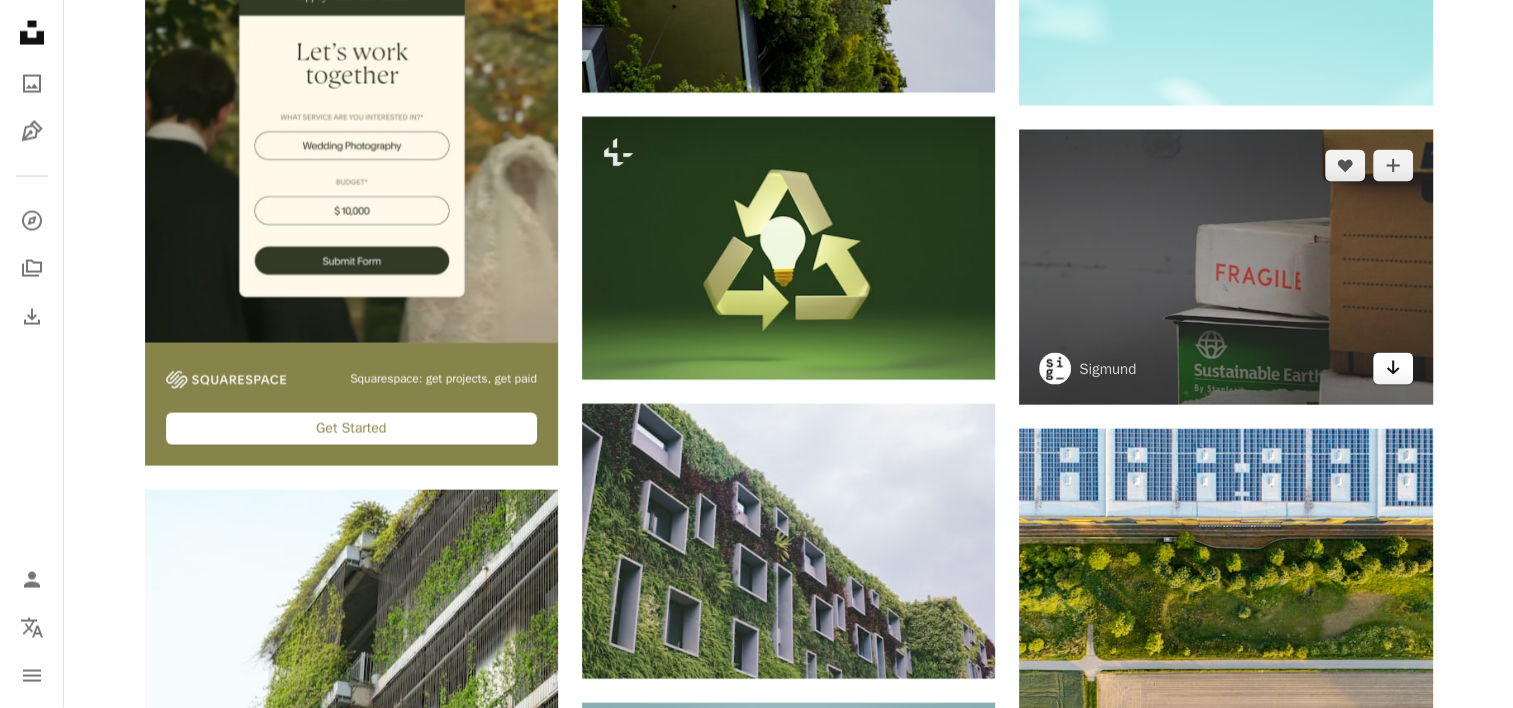 click on "Arrow pointing down" 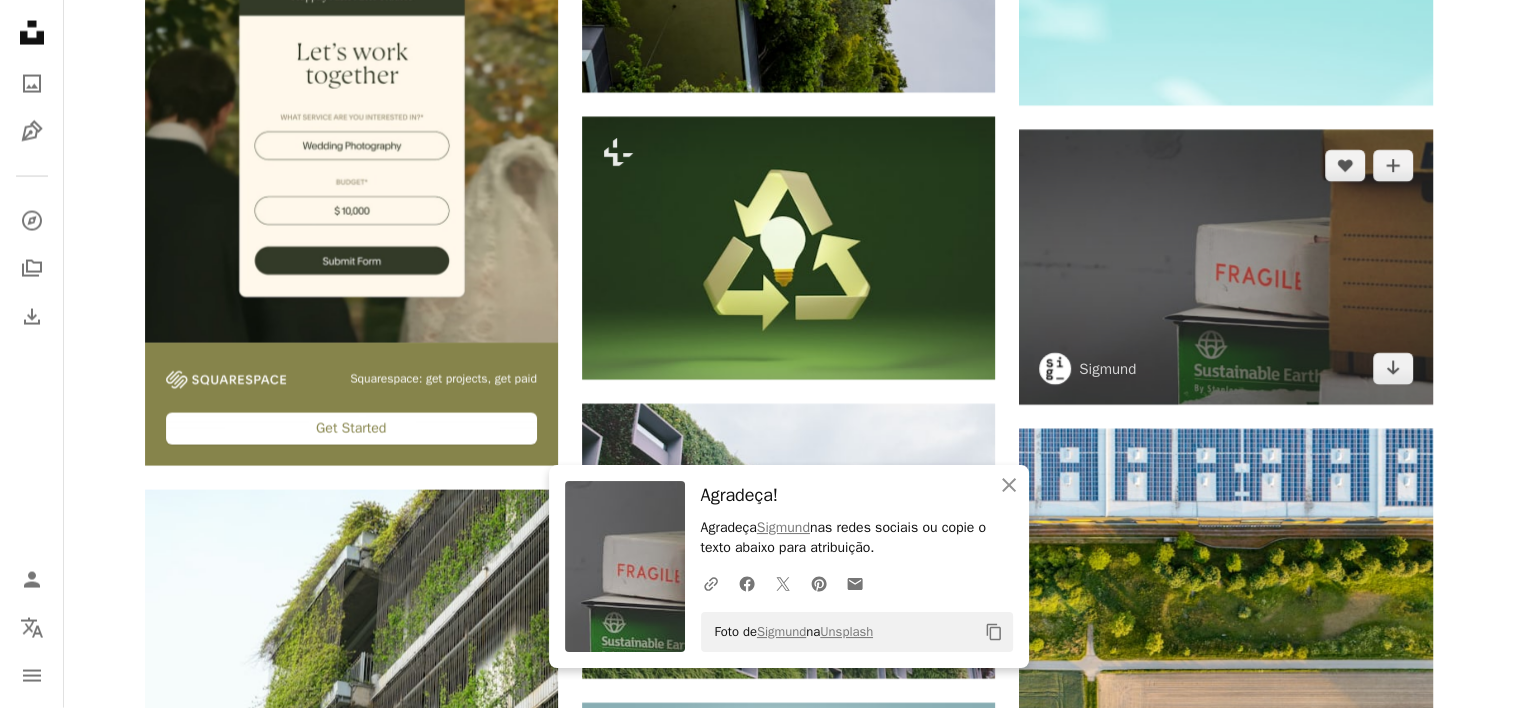 scroll, scrollTop: 4796, scrollLeft: 0, axis: vertical 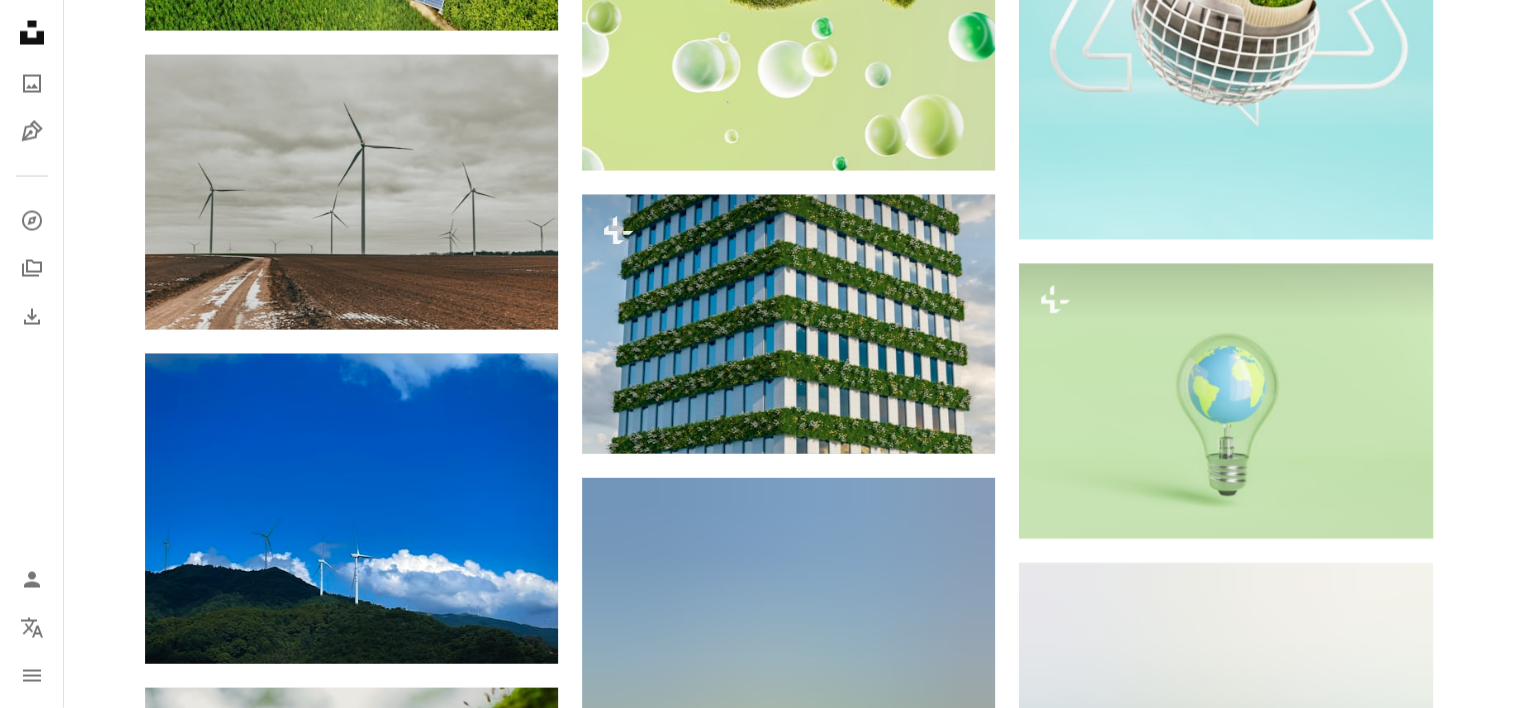 drag, startPoint x: 1505, startPoint y: 362, endPoint x: 1526, endPoint y: 366, distance: 21.377558 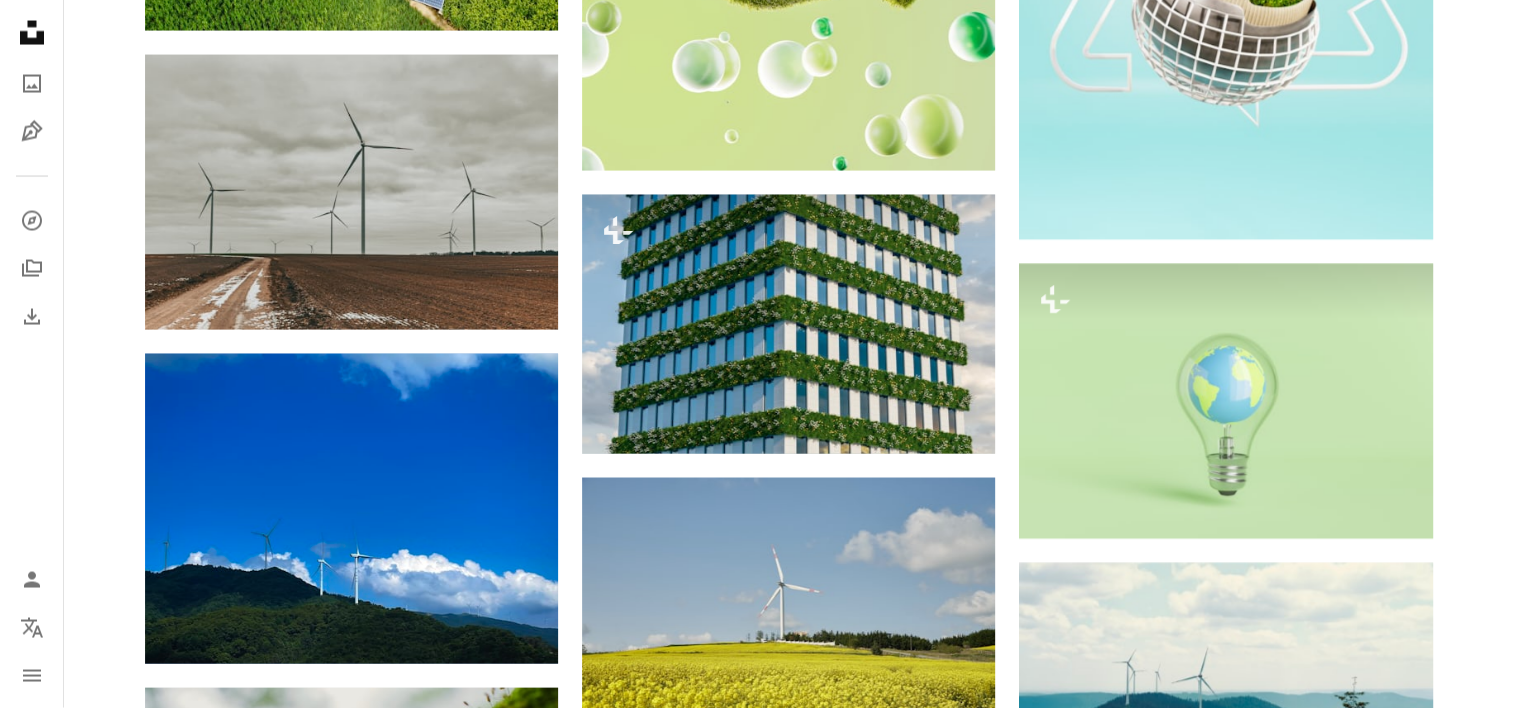 click on "**********" at bounding box center [756, -4303] 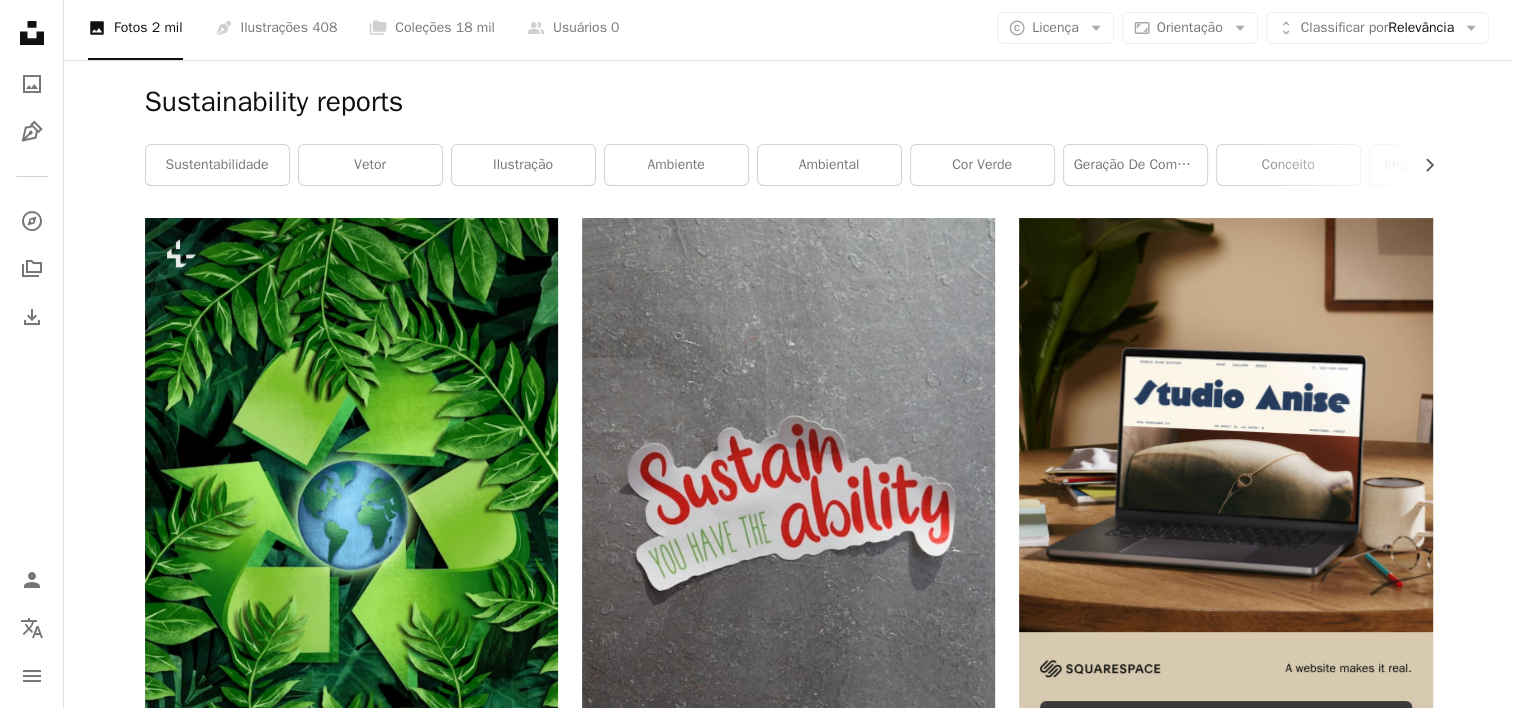 scroll, scrollTop: 0, scrollLeft: 0, axis: both 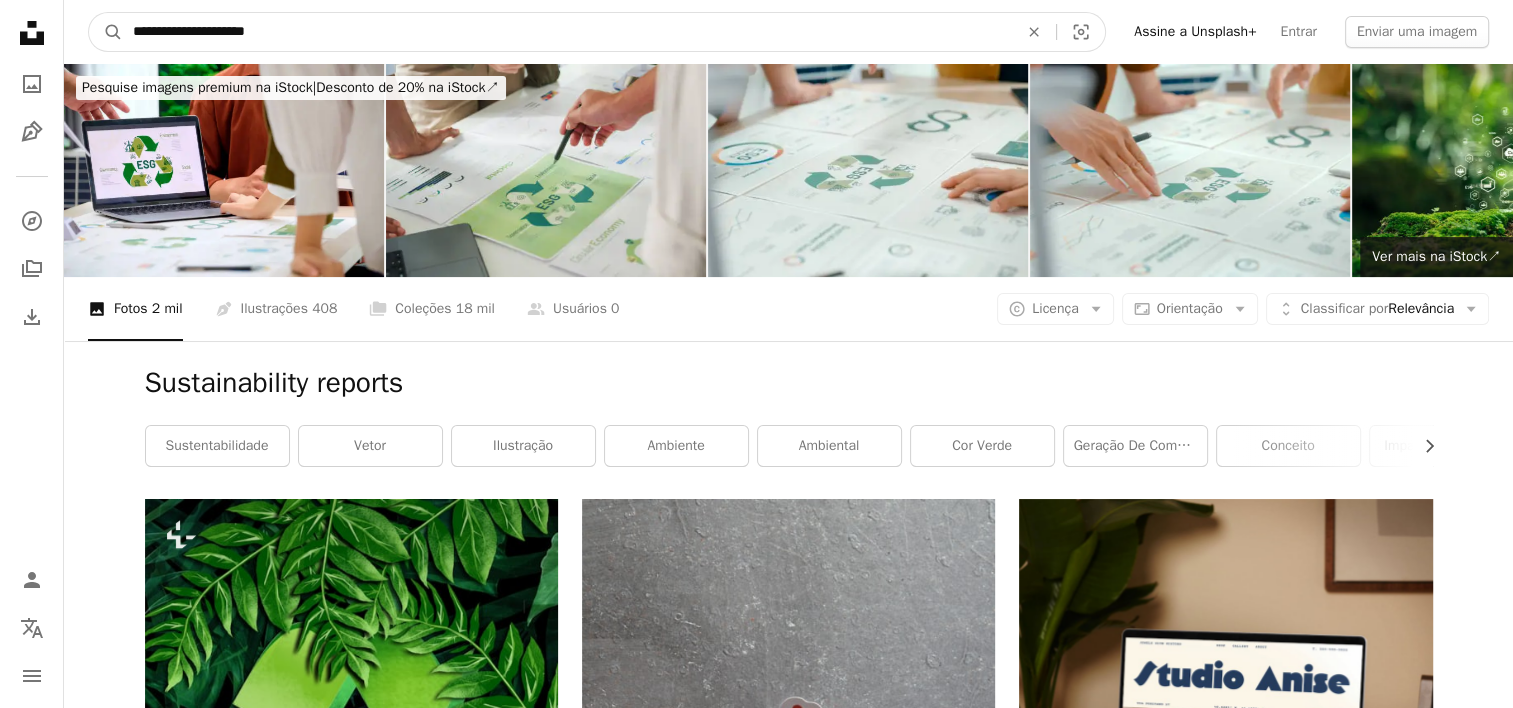 click on "**********" at bounding box center (567, 32) 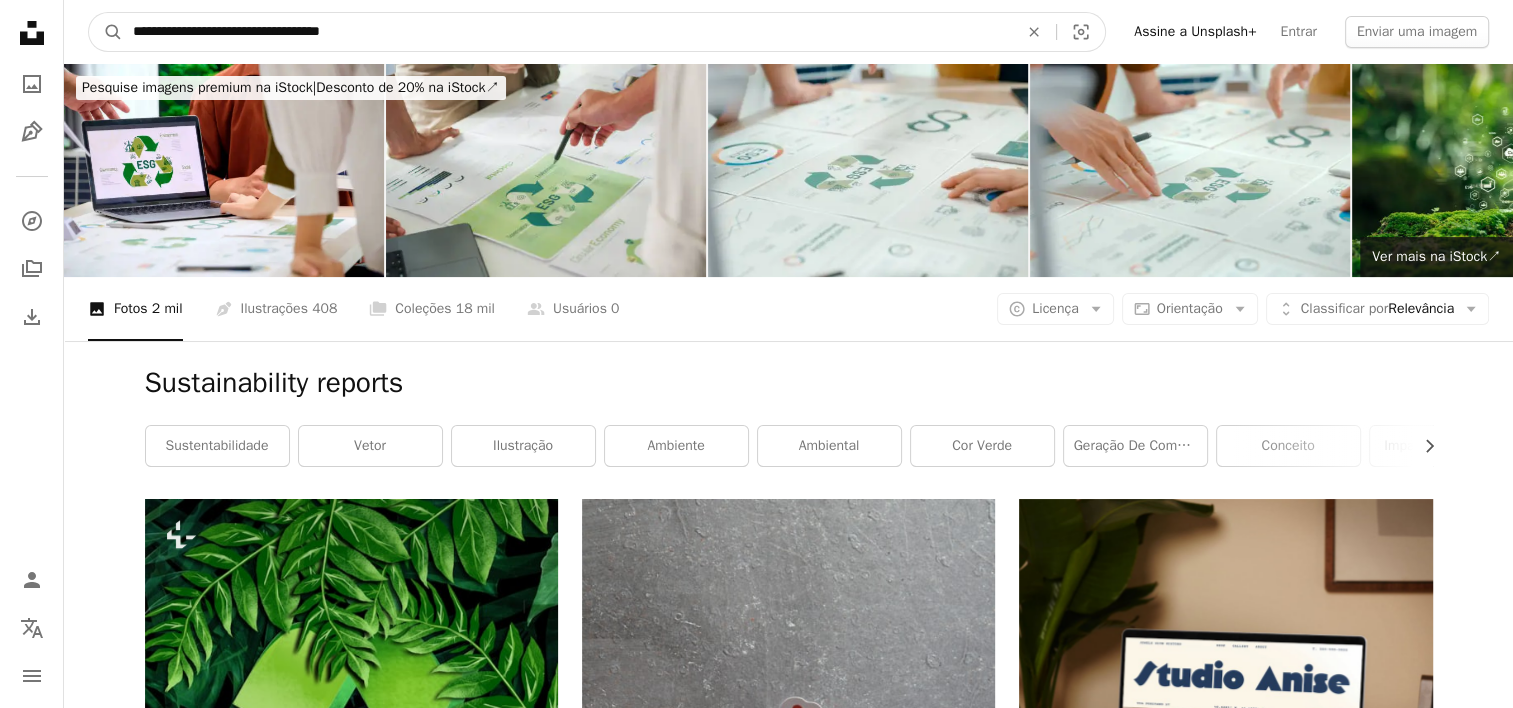 type on "**********" 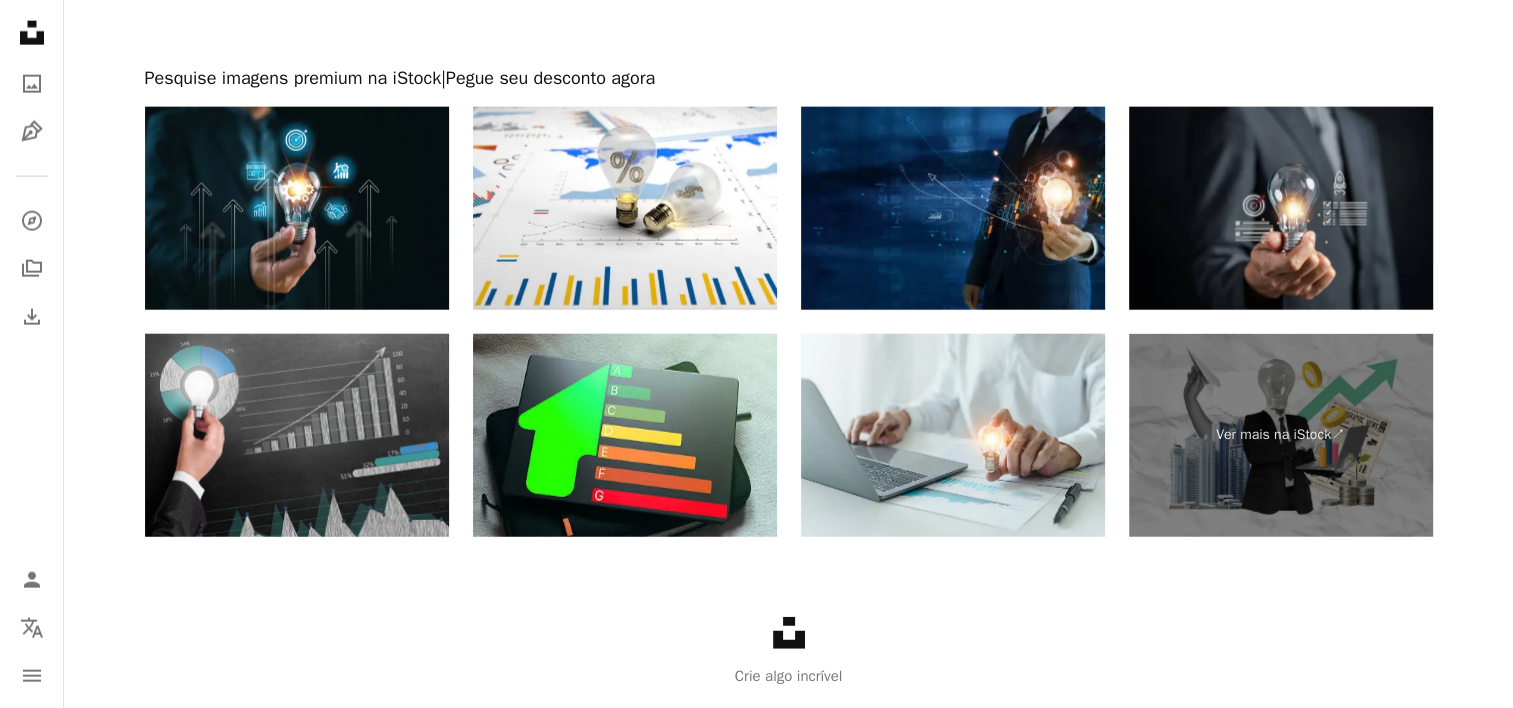 scroll, scrollTop: 0, scrollLeft: 0, axis: both 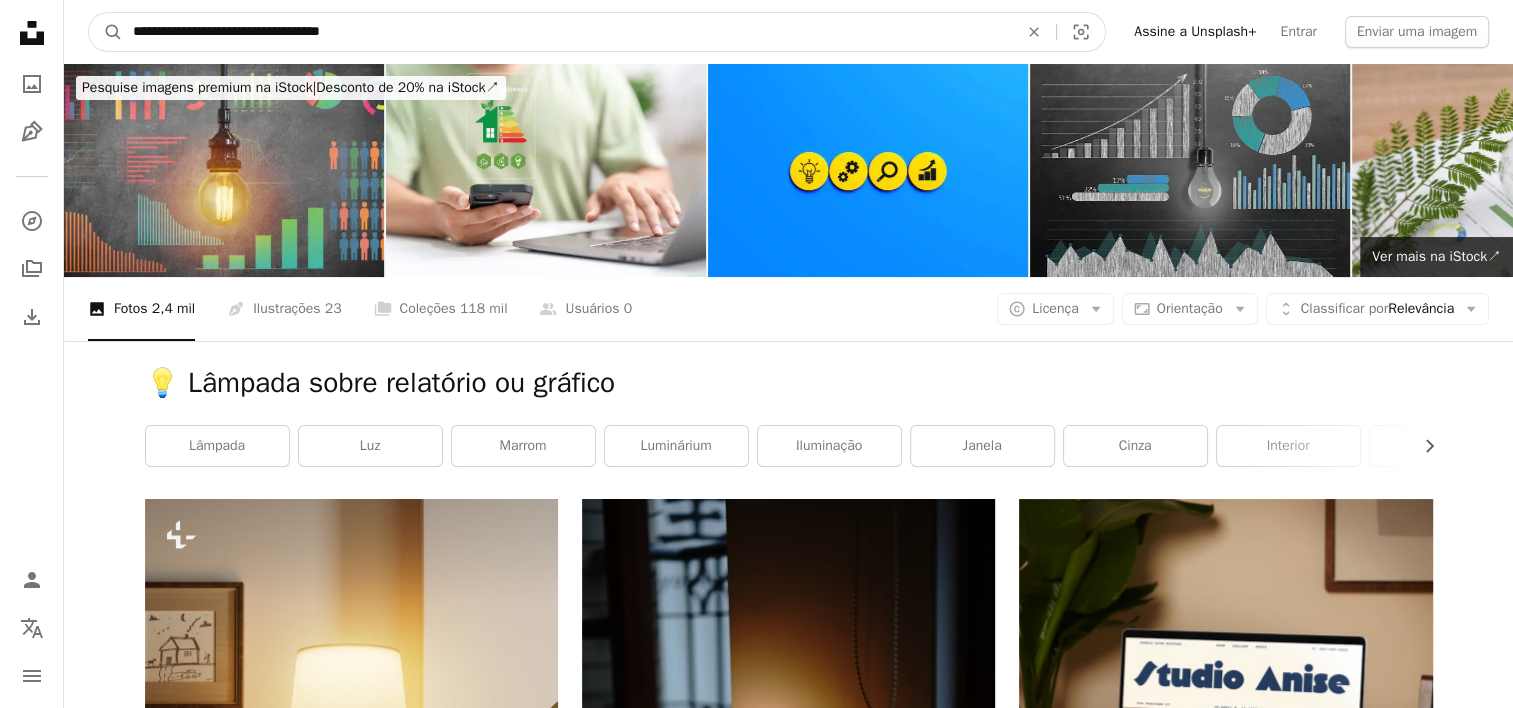 click on "**********" at bounding box center [567, 32] 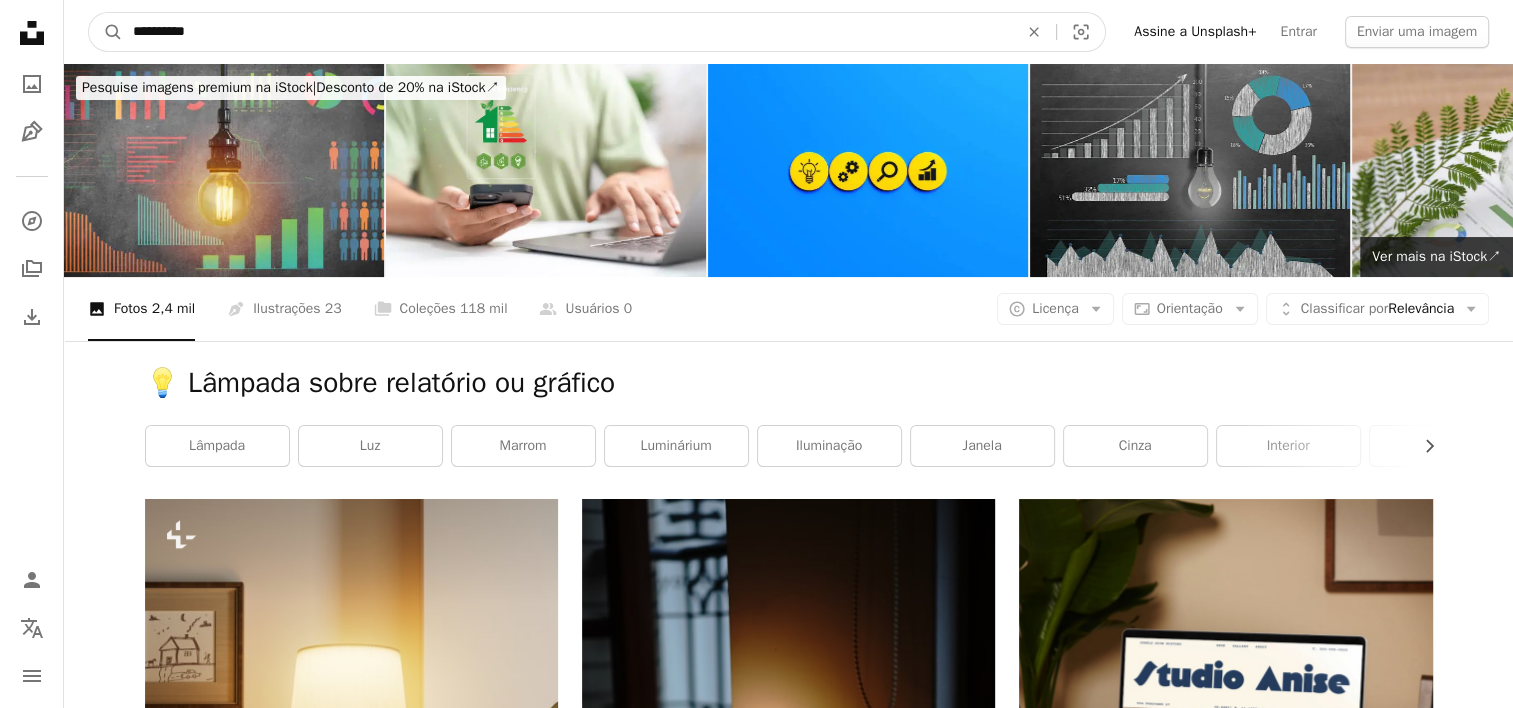 type on "**********" 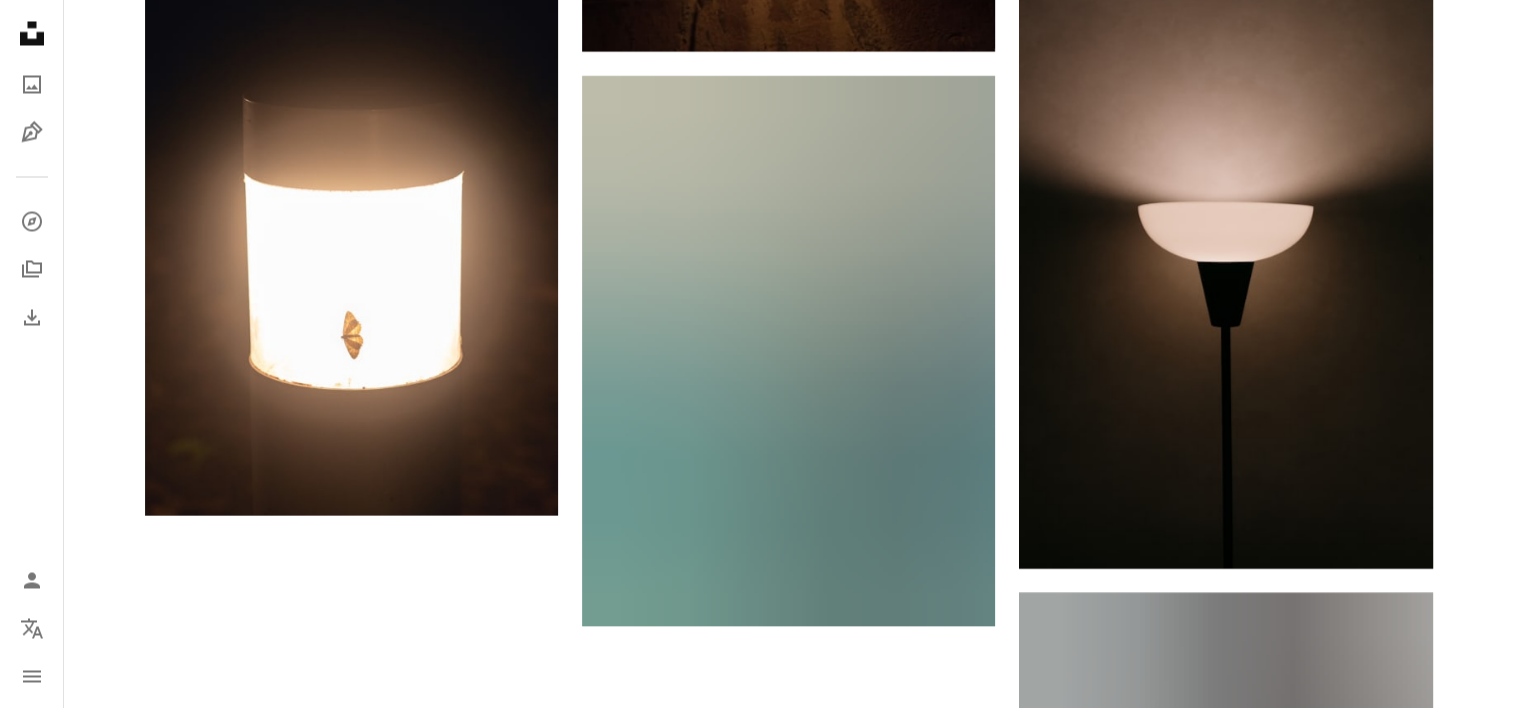 scroll, scrollTop: 4334, scrollLeft: 0, axis: vertical 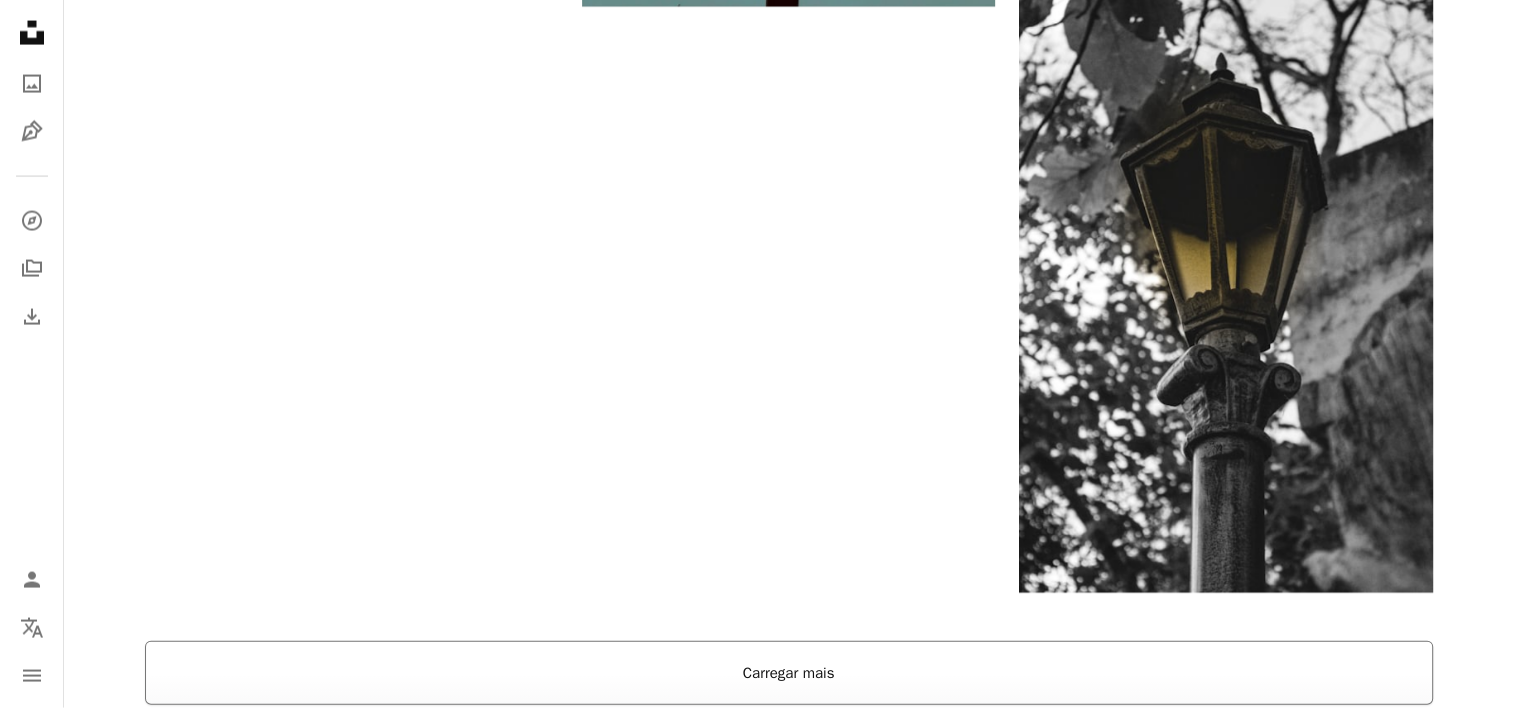 click on "Carregar mais" at bounding box center (789, 673) 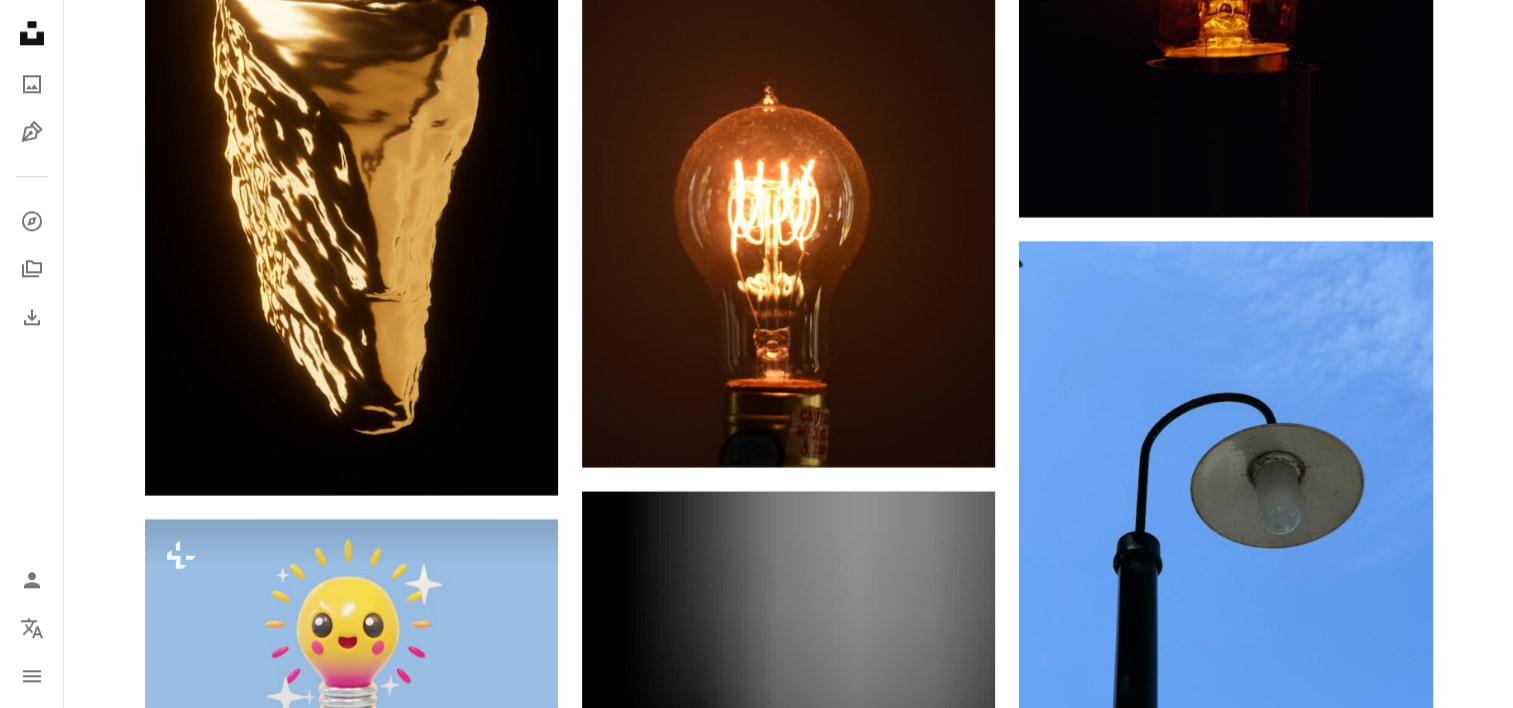 scroll, scrollTop: 24768, scrollLeft: 0, axis: vertical 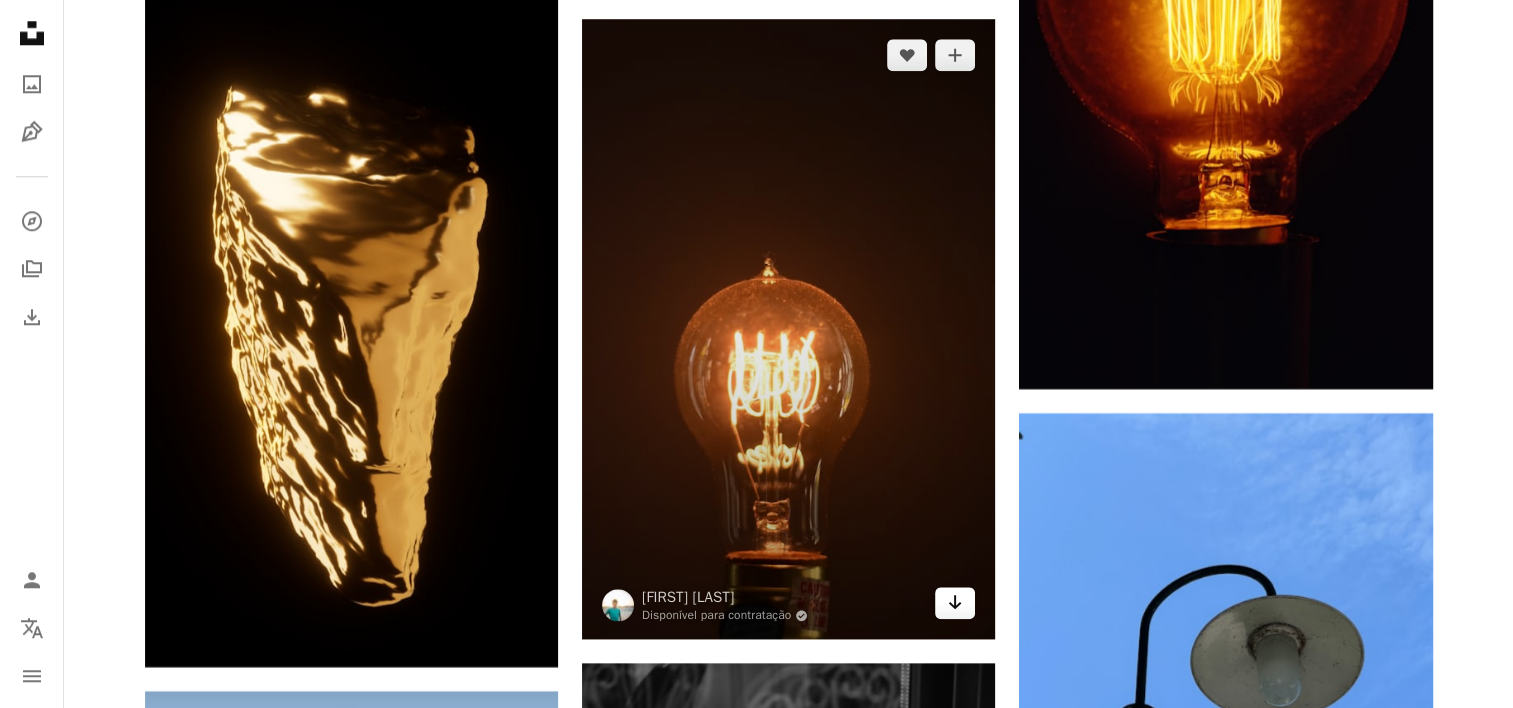 click on "Arrow pointing down" at bounding box center [955, 603] 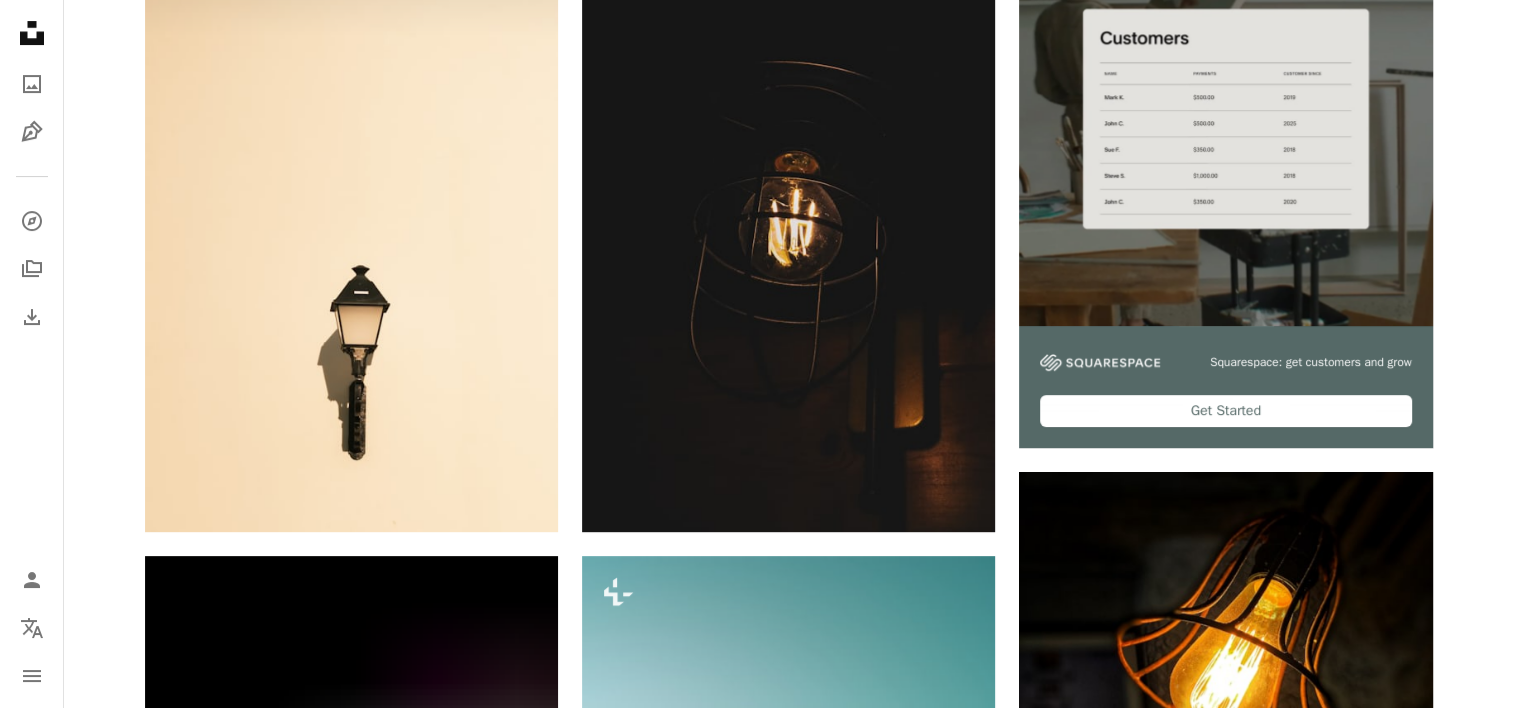 scroll, scrollTop: 0, scrollLeft: 0, axis: both 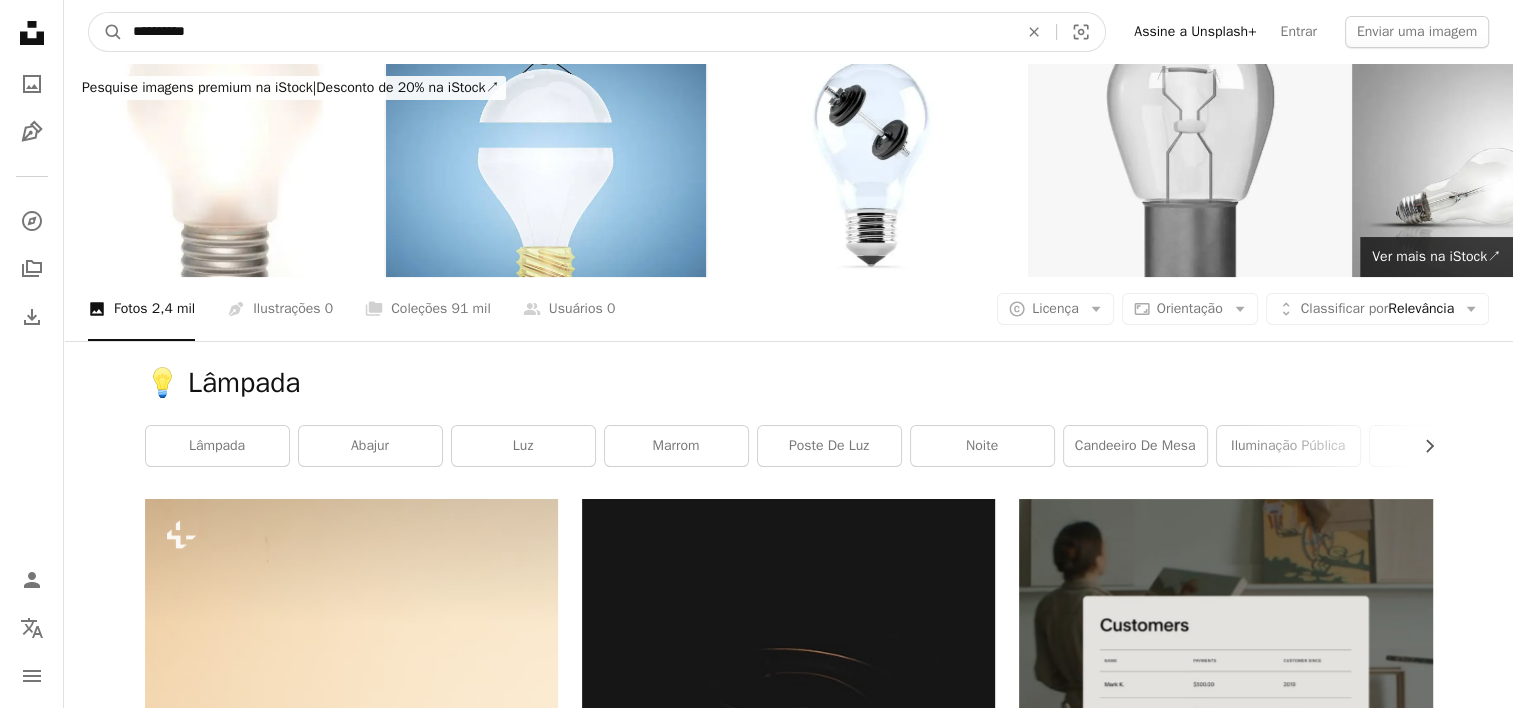click on "**********" at bounding box center [567, 32] 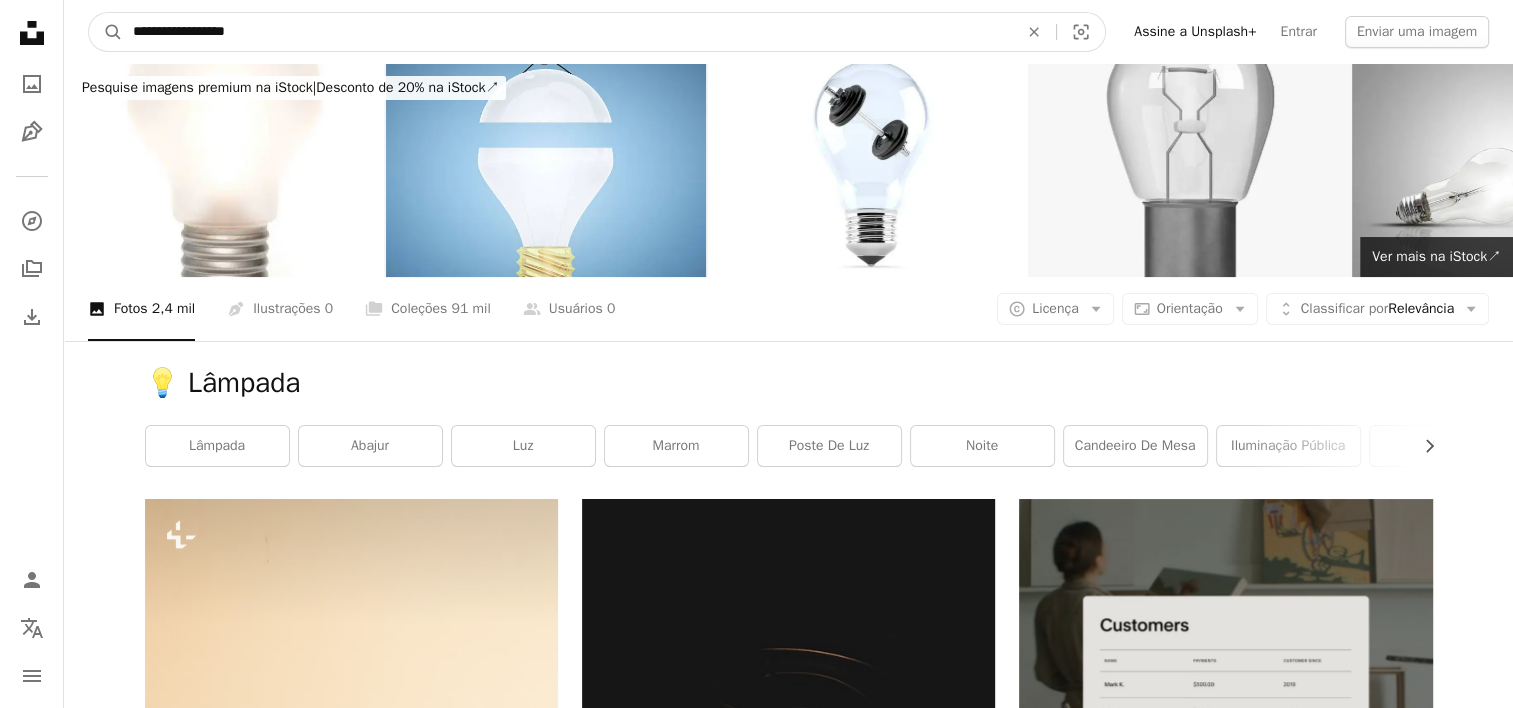 type on "**********" 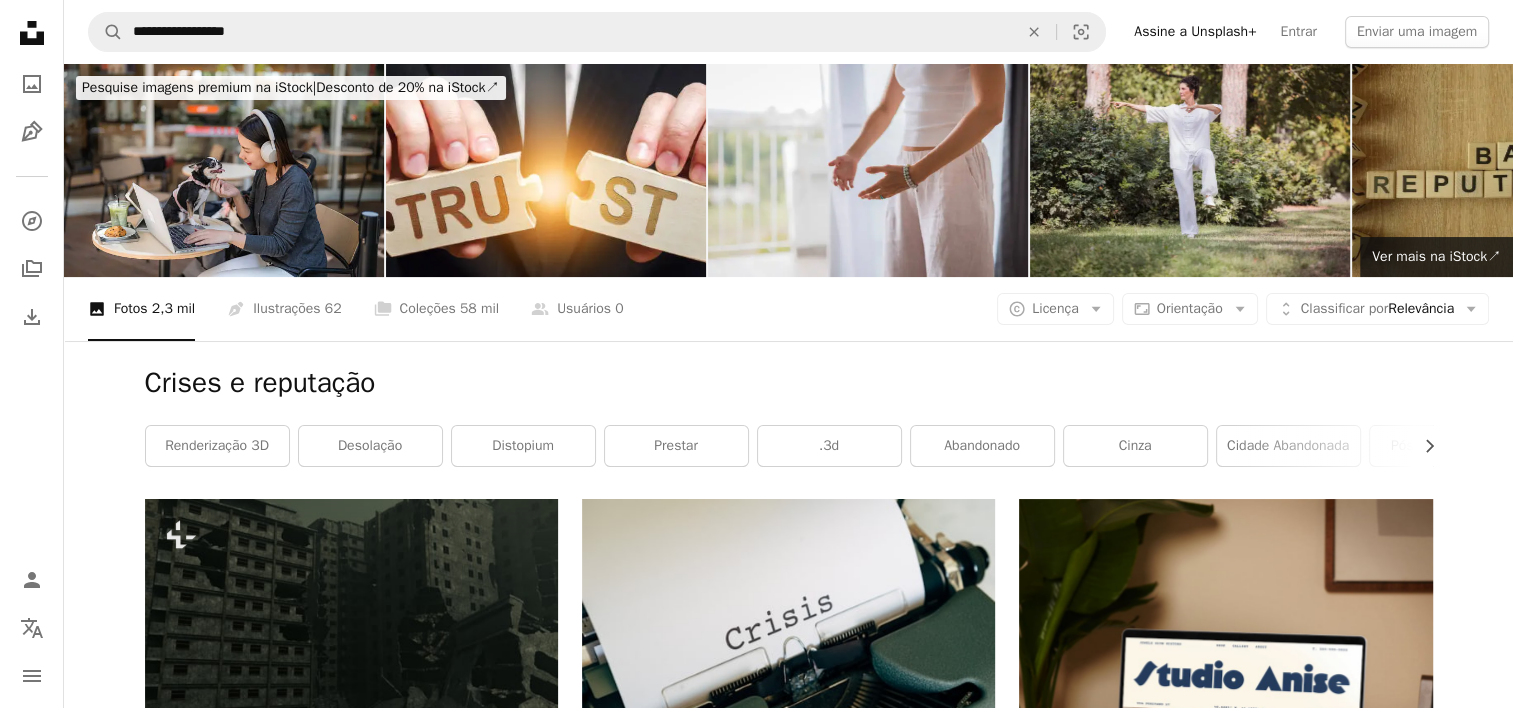 scroll, scrollTop: 619, scrollLeft: 0, axis: vertical 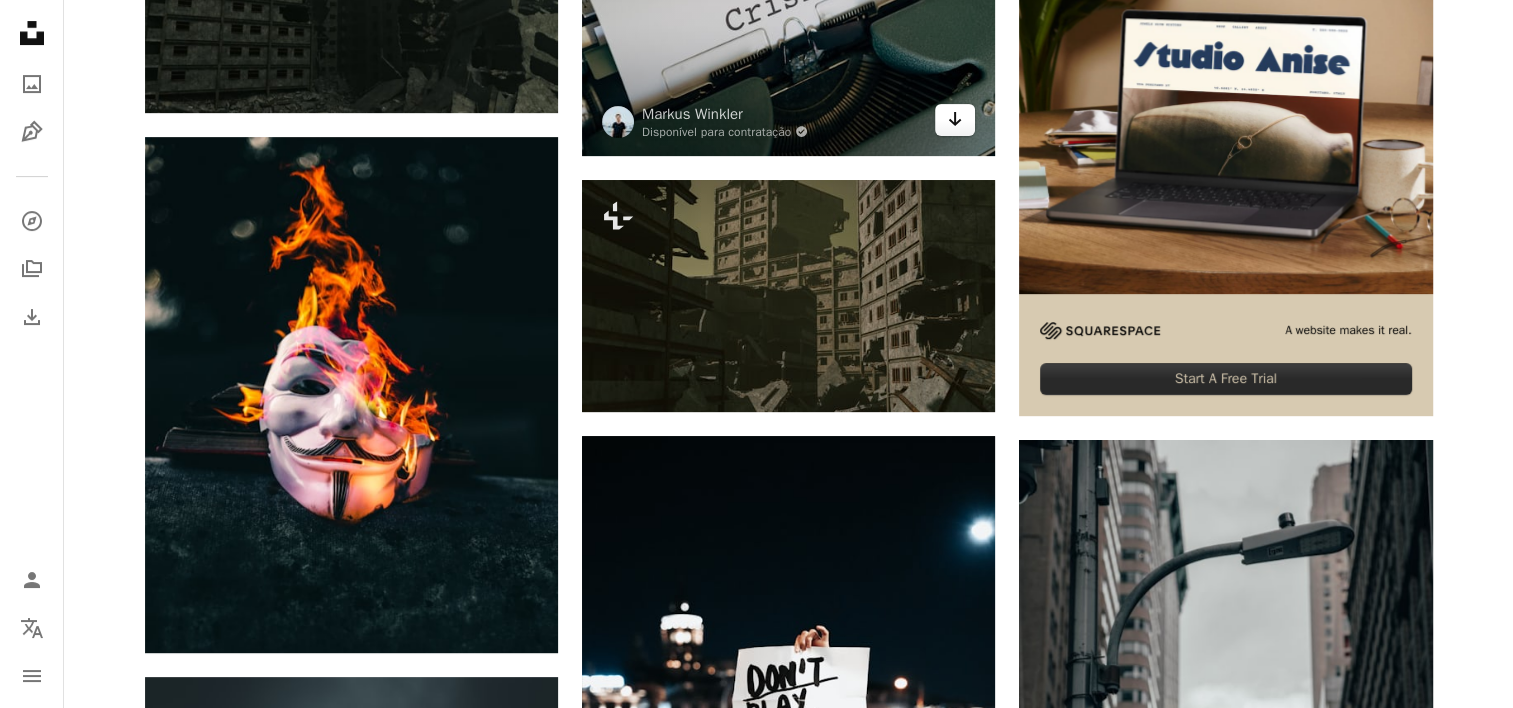 click on "Arrow pointing down" at bounding box center (955, 120) 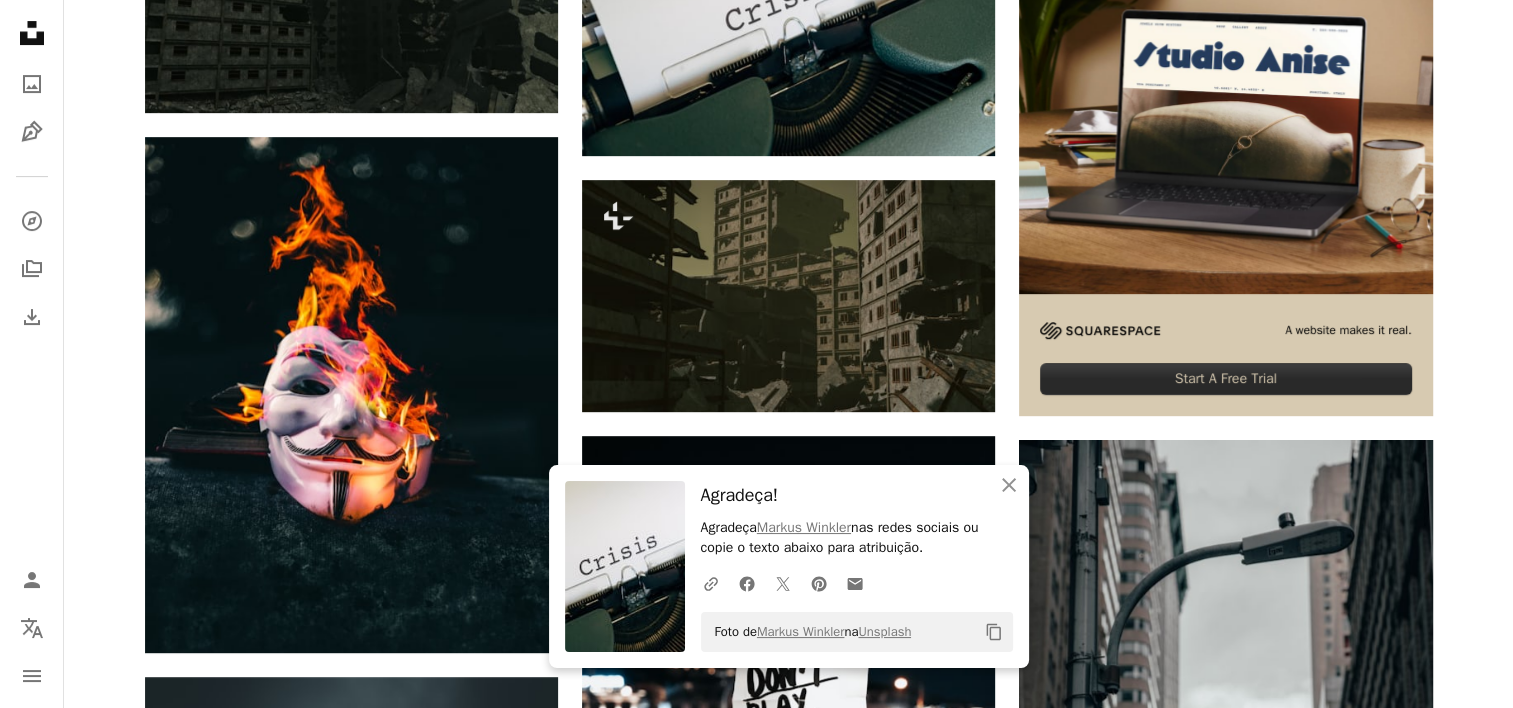 scroll, scrollTop: 0, scrollLeft: 0, axis: both 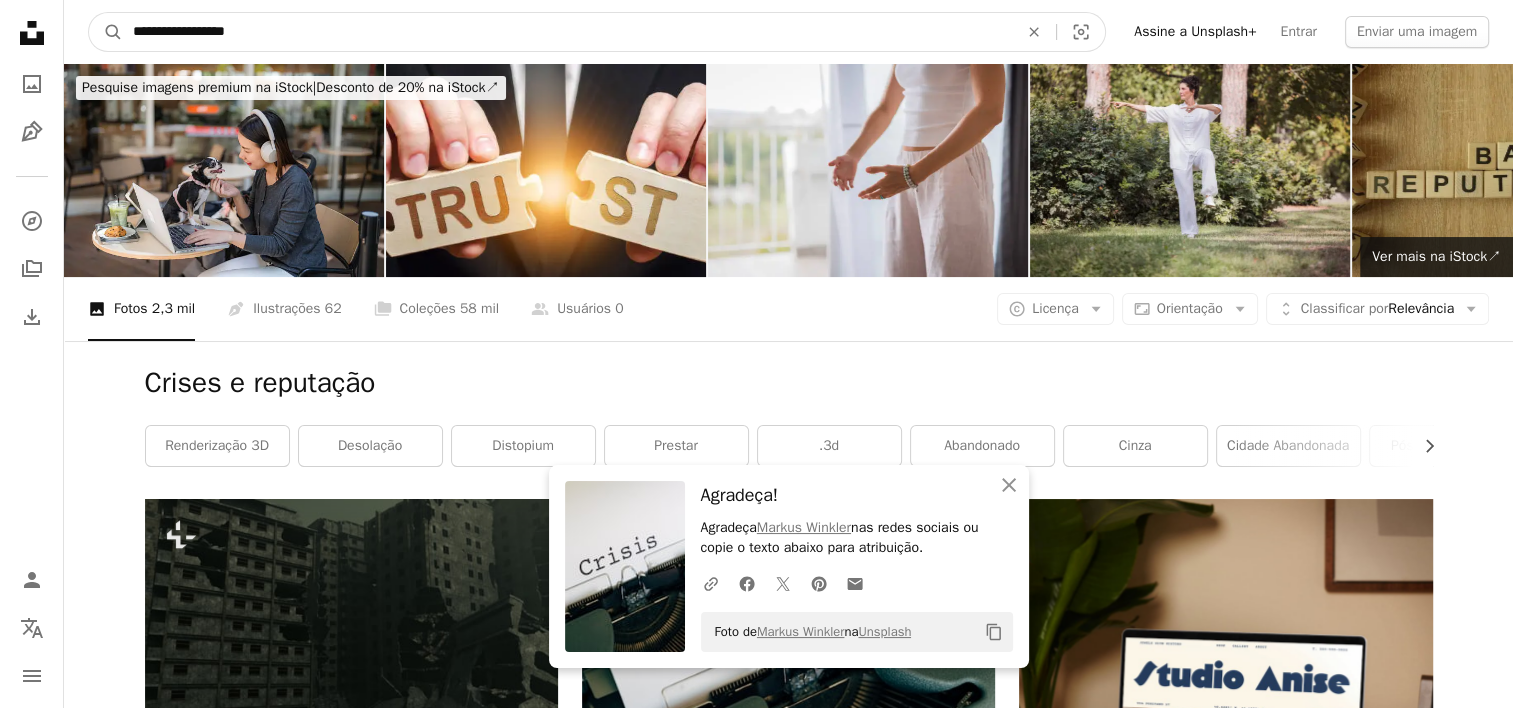 click on "**********" at bounding box center (567, 32) 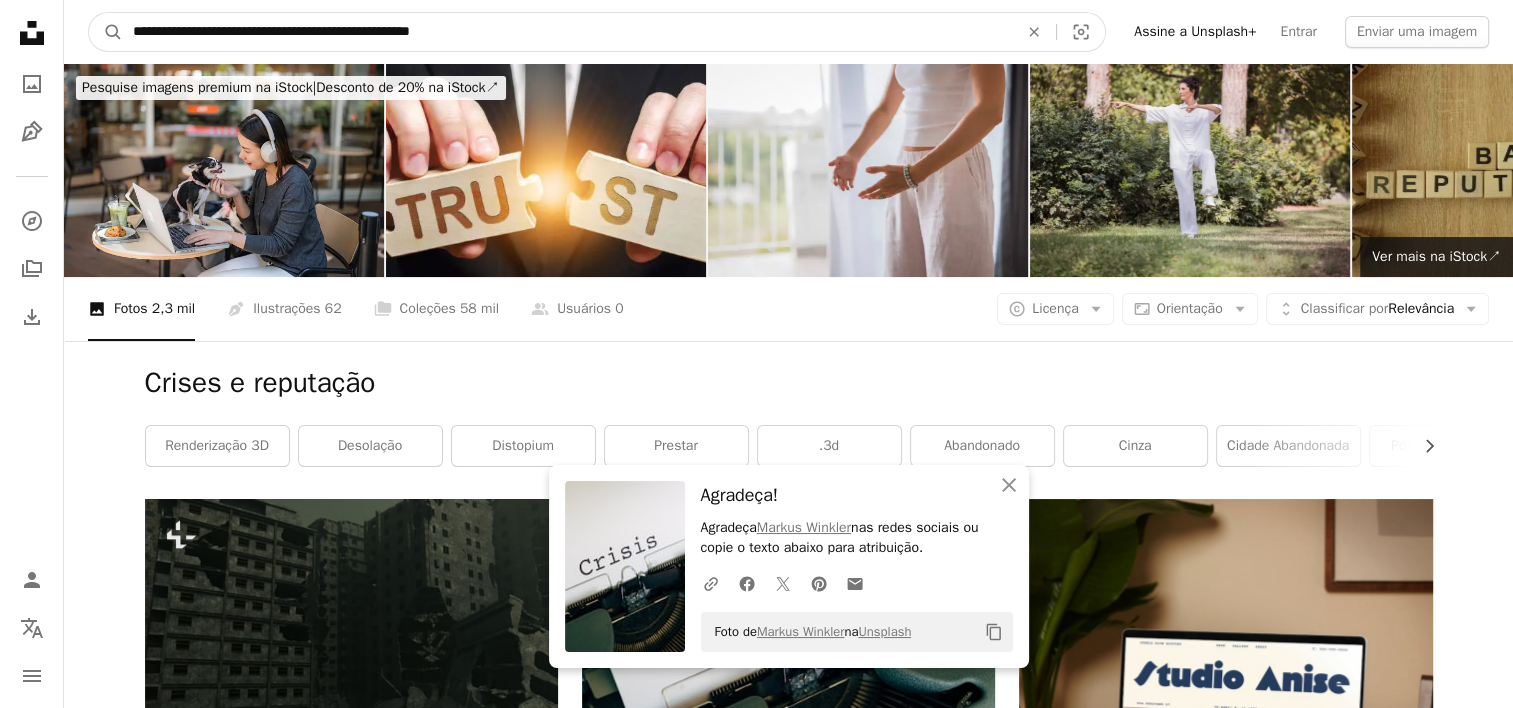 click on "A magnifying glass" at bounding box center (106, 32) 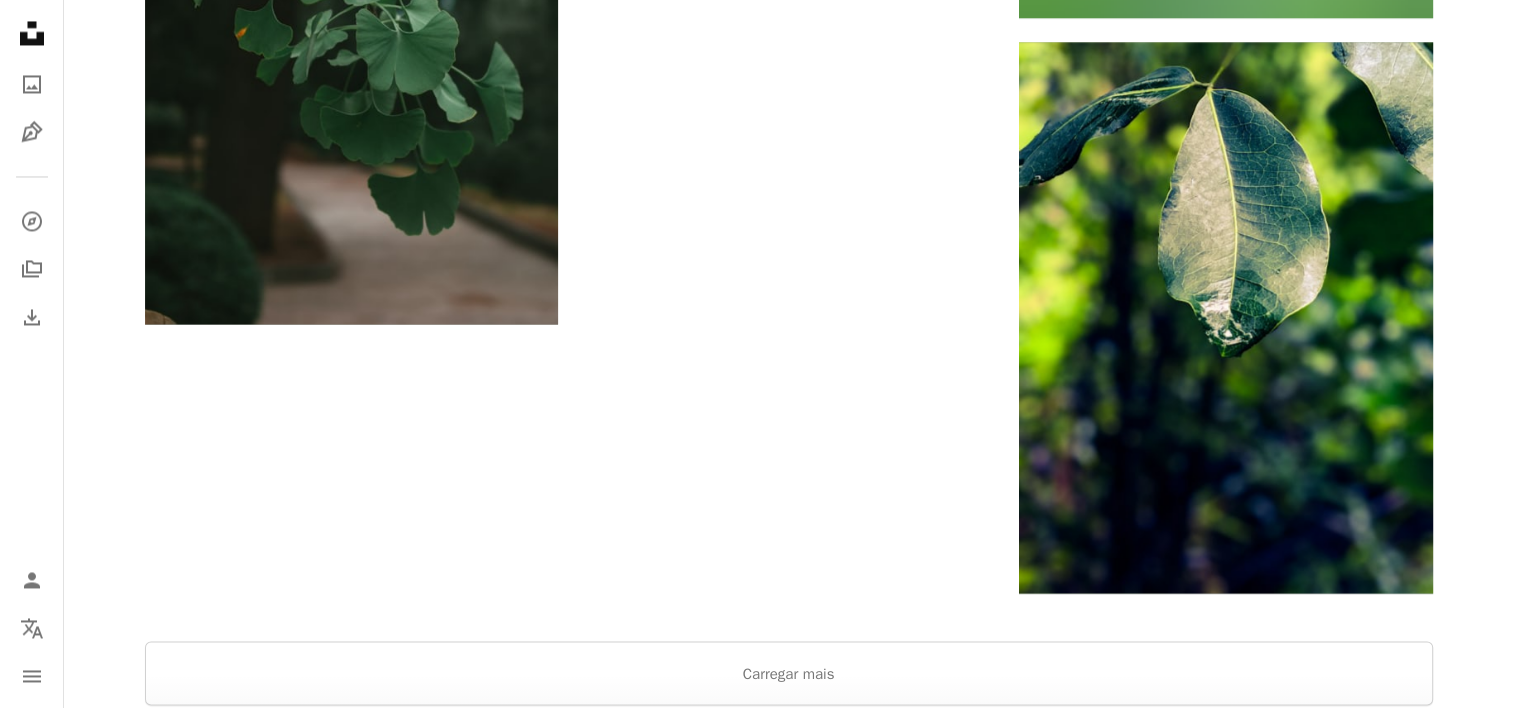 scroll, scrollTop: 3447, scrollLeft: 0, axis: vertical 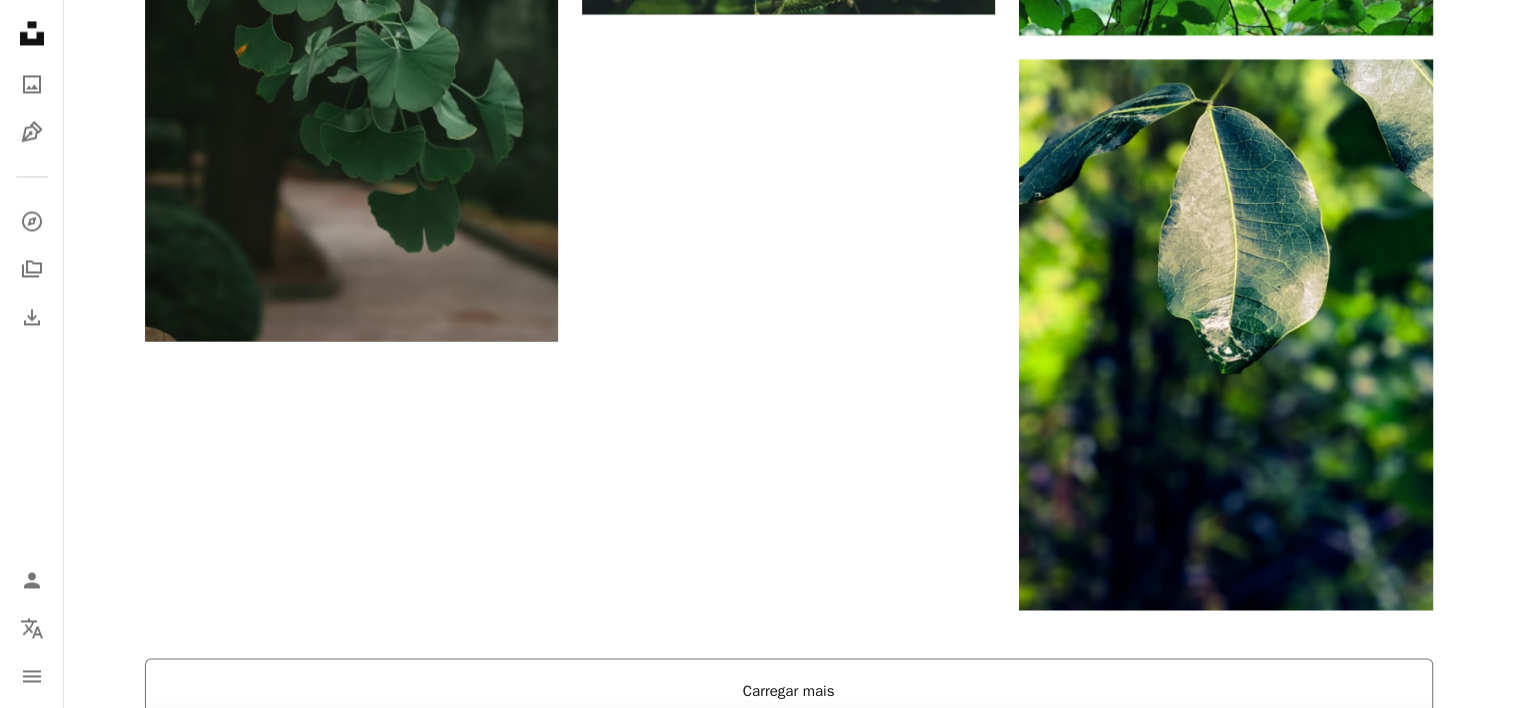 click on "Carregar mais" at bounding box center [789, 690] 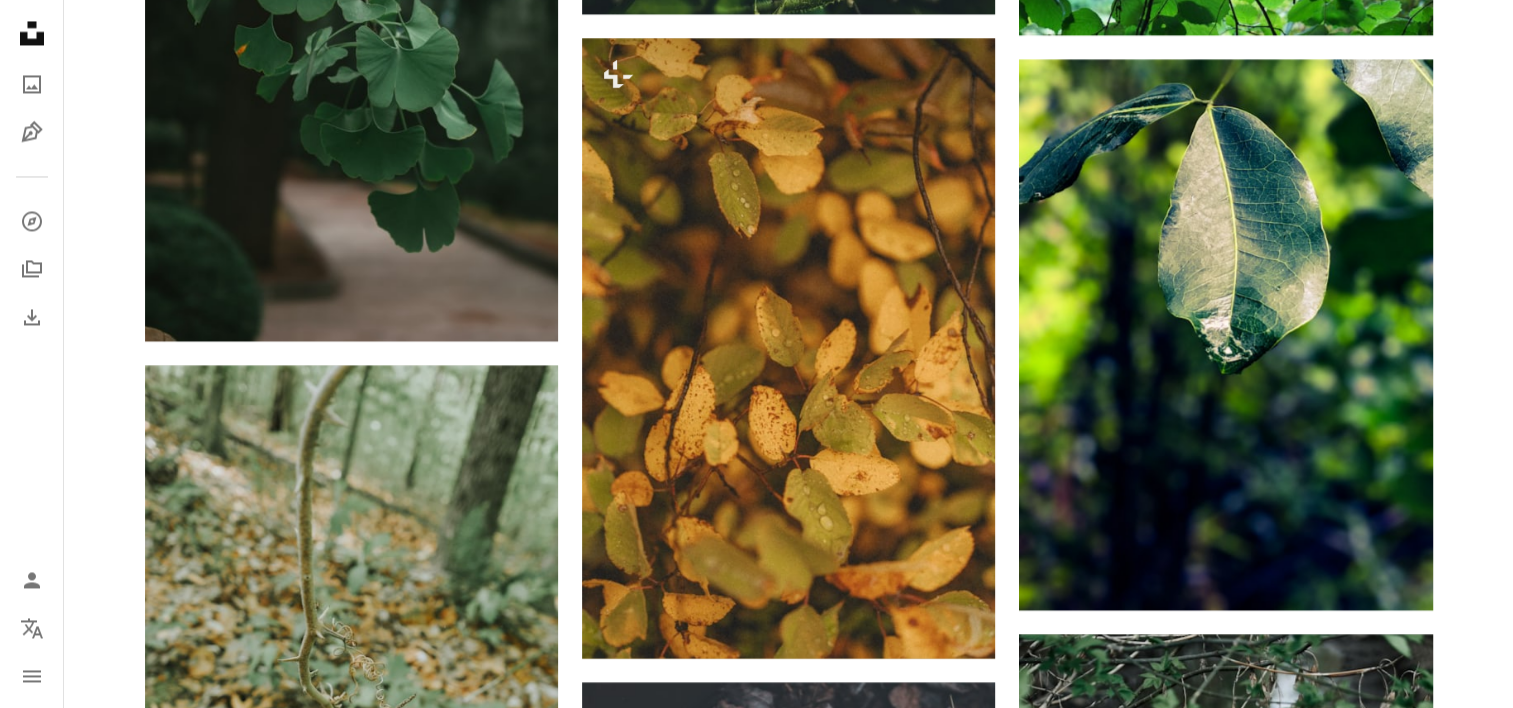 scroll, scrollTop: 4066, scrollLeft: 0, axis: vertical 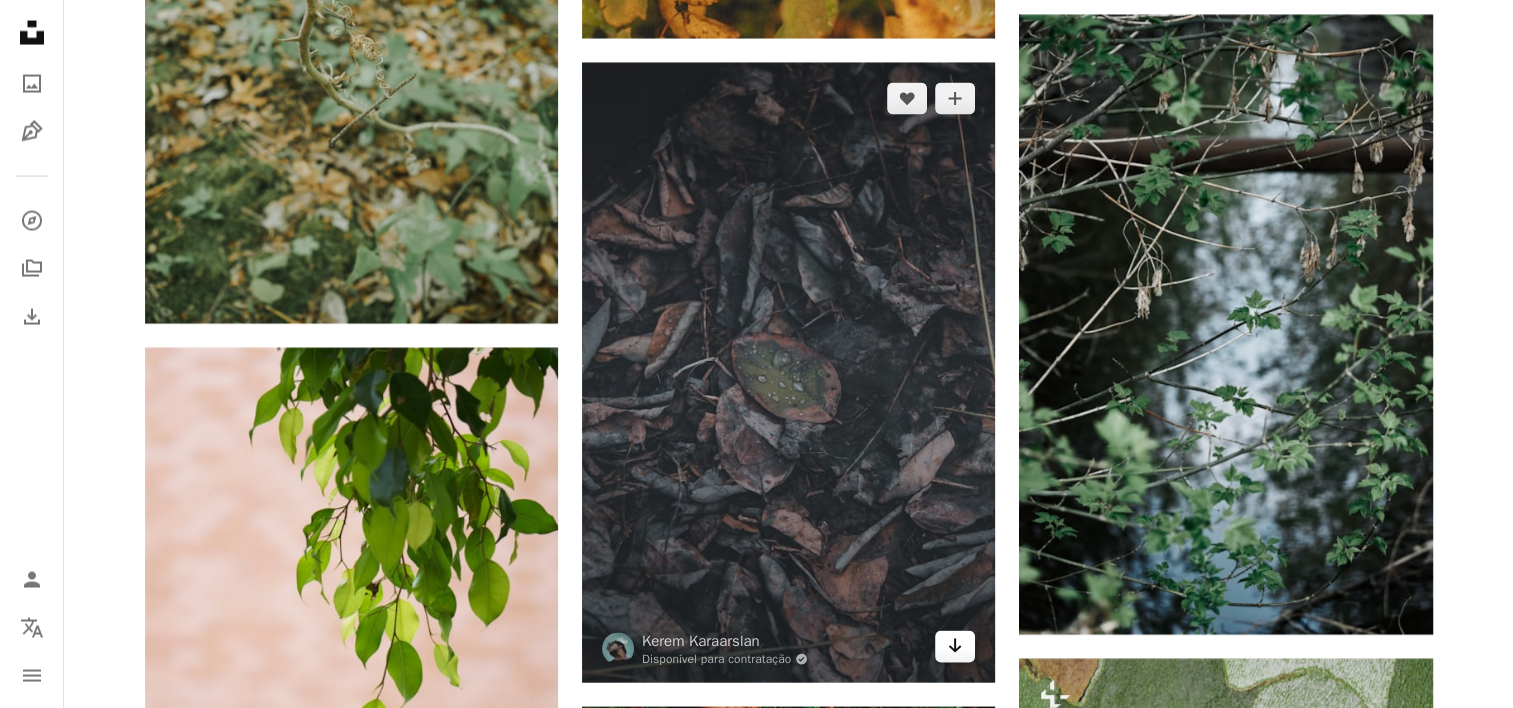 click on "Arrow pointing down" 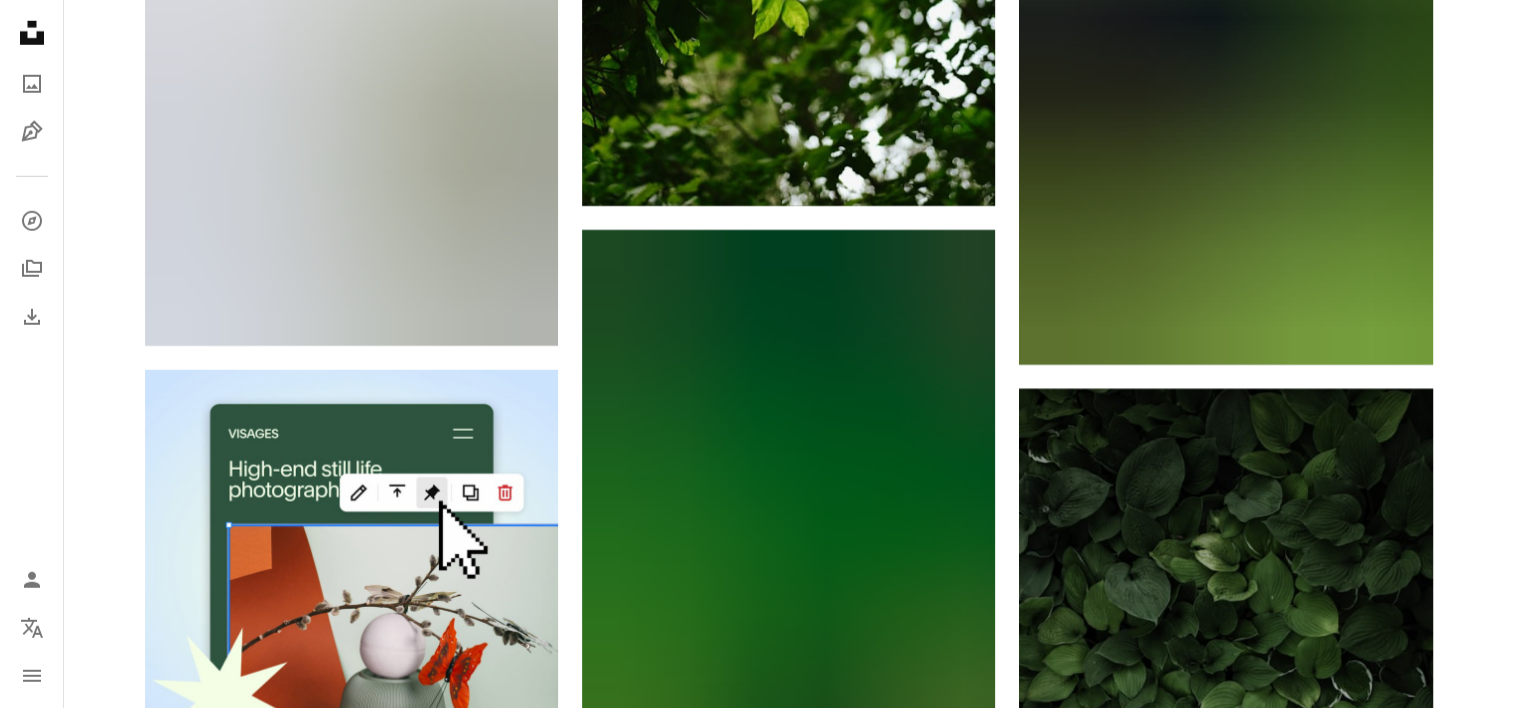 scroll, scrollTop: 0, scrollLeft: 0, axis: both 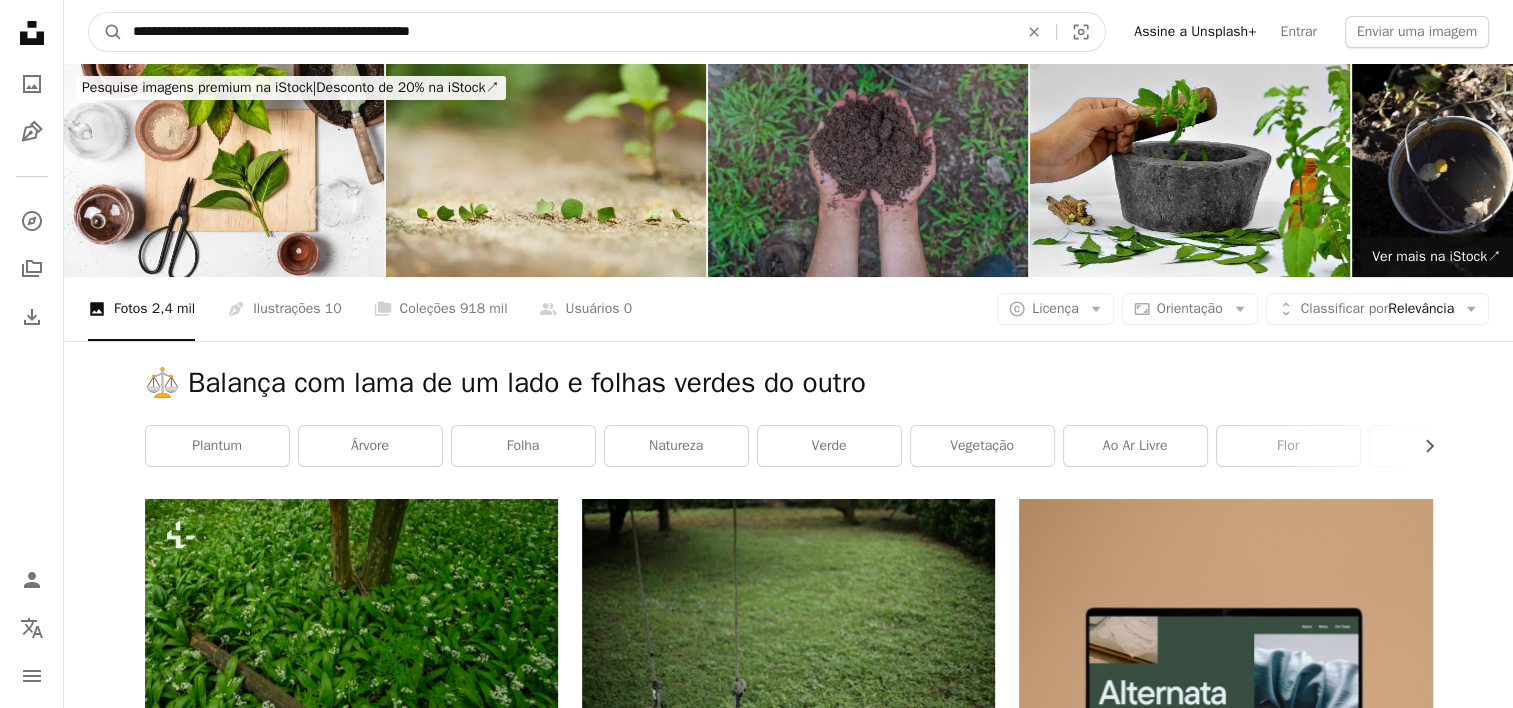 click on "**********" at bounding box center (567, 32) 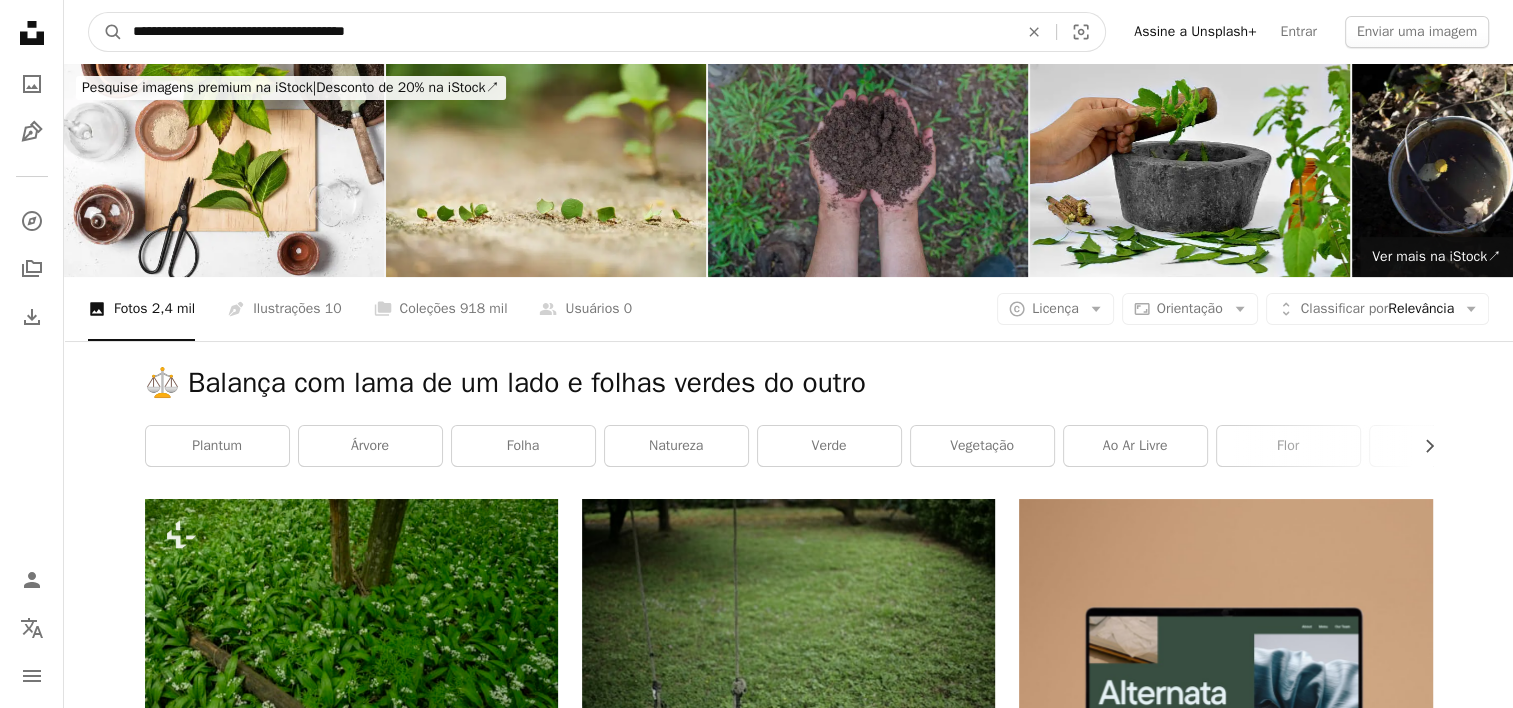 click on "A magnifying glass" at bounding box center [106, 32] 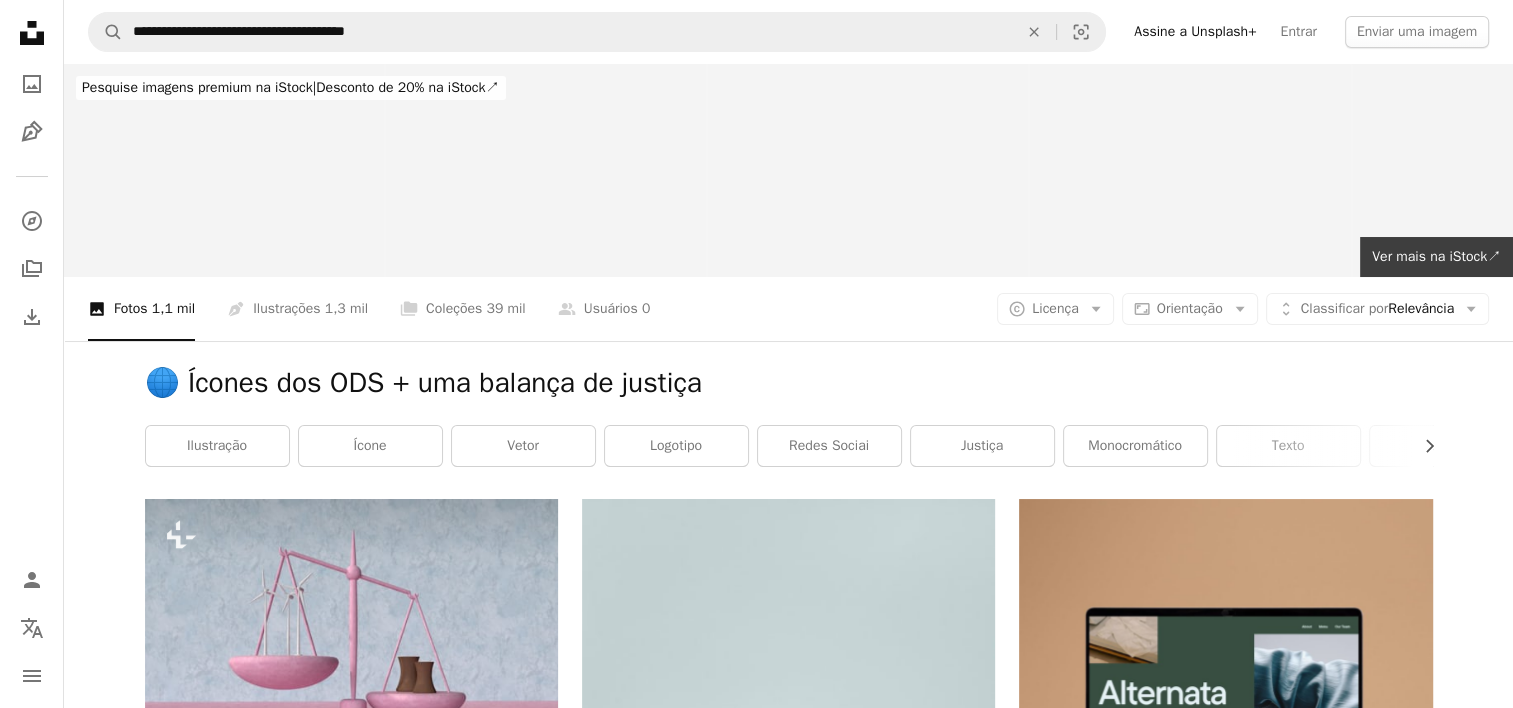 scroll, scrollTop: 619, scrollLeft: 0, axis: vertical 